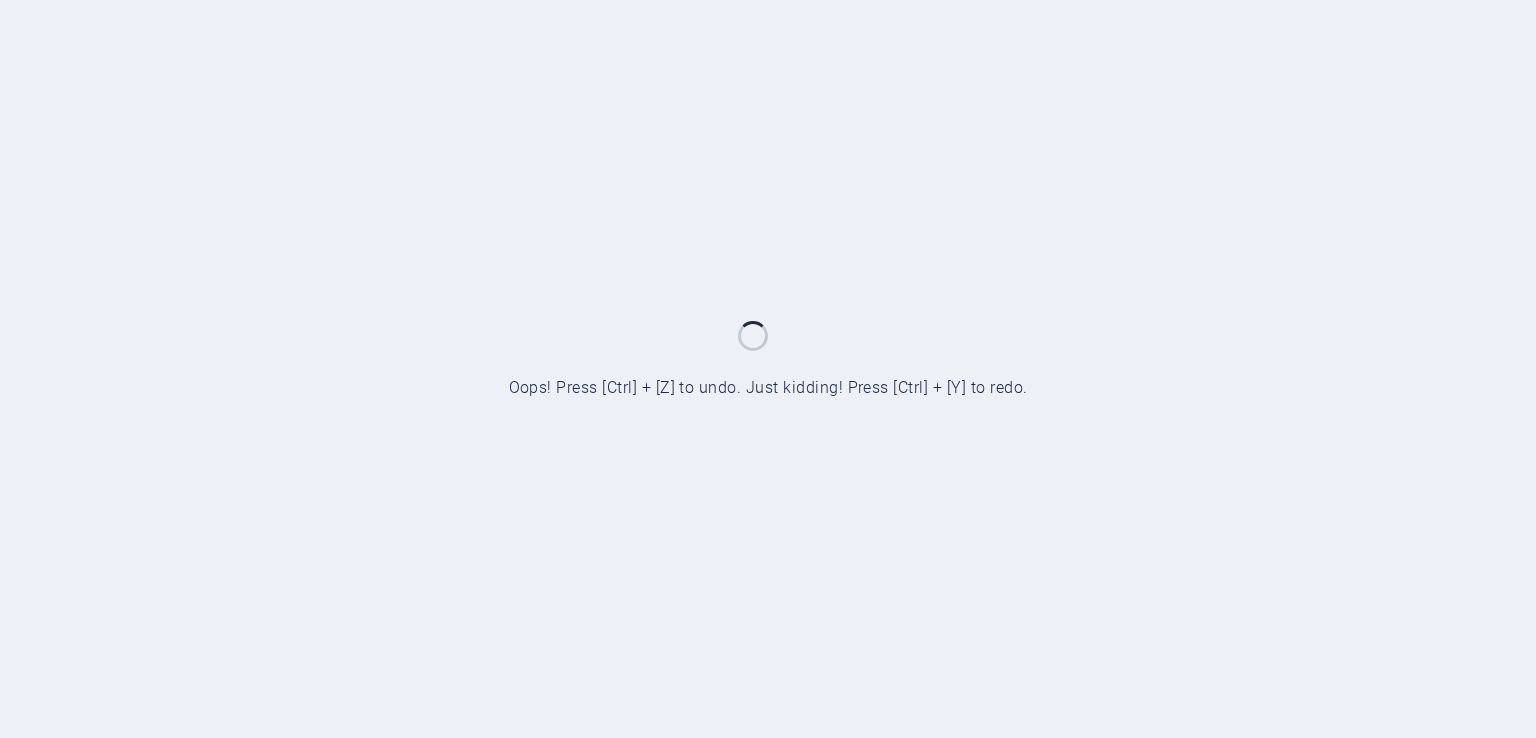 scroll, scrollTop: 0, scrollLeft: 0, axis: both 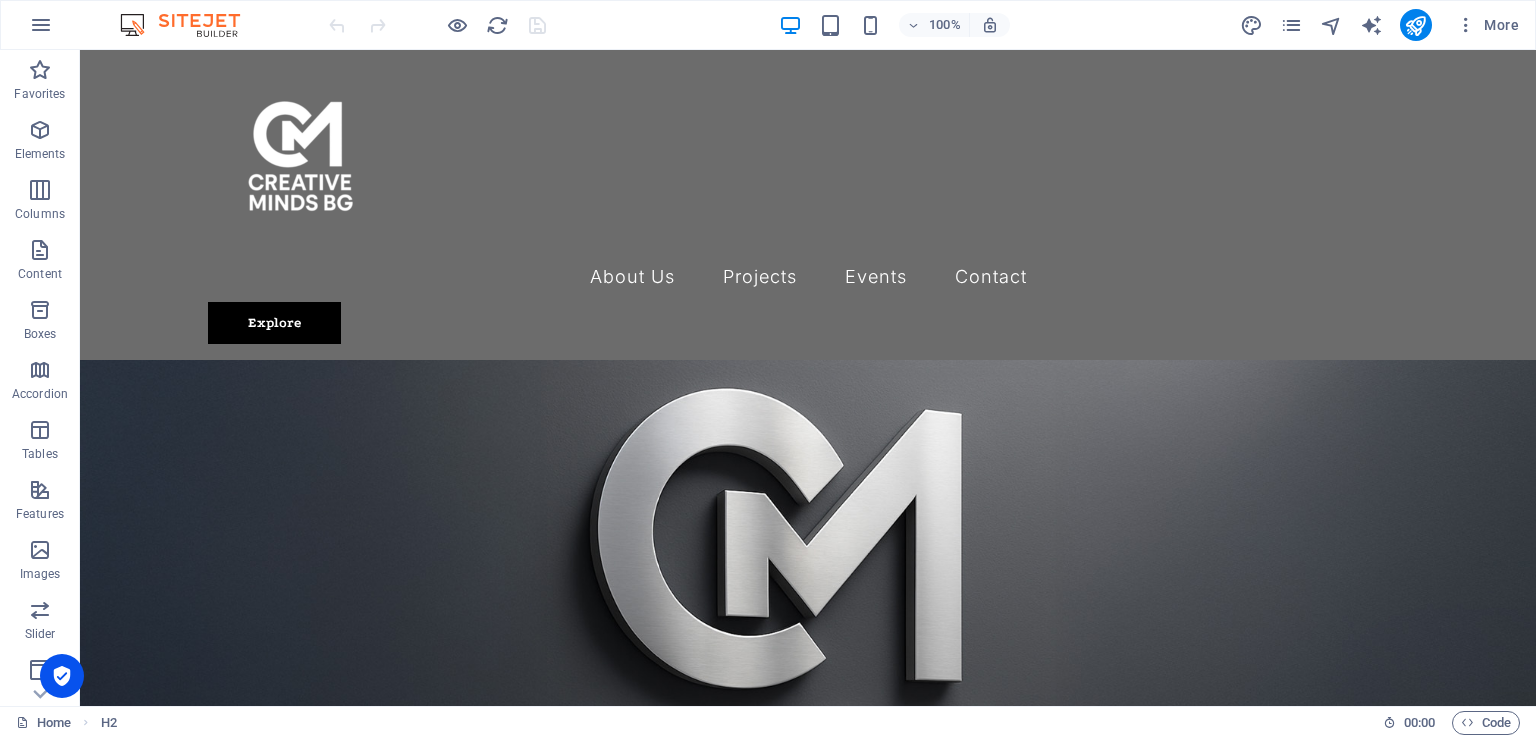 drag, startPoint x: 1535, startPoint y: 185, endPoint x: 1188, endPoint y: 83, distance: 361.6808 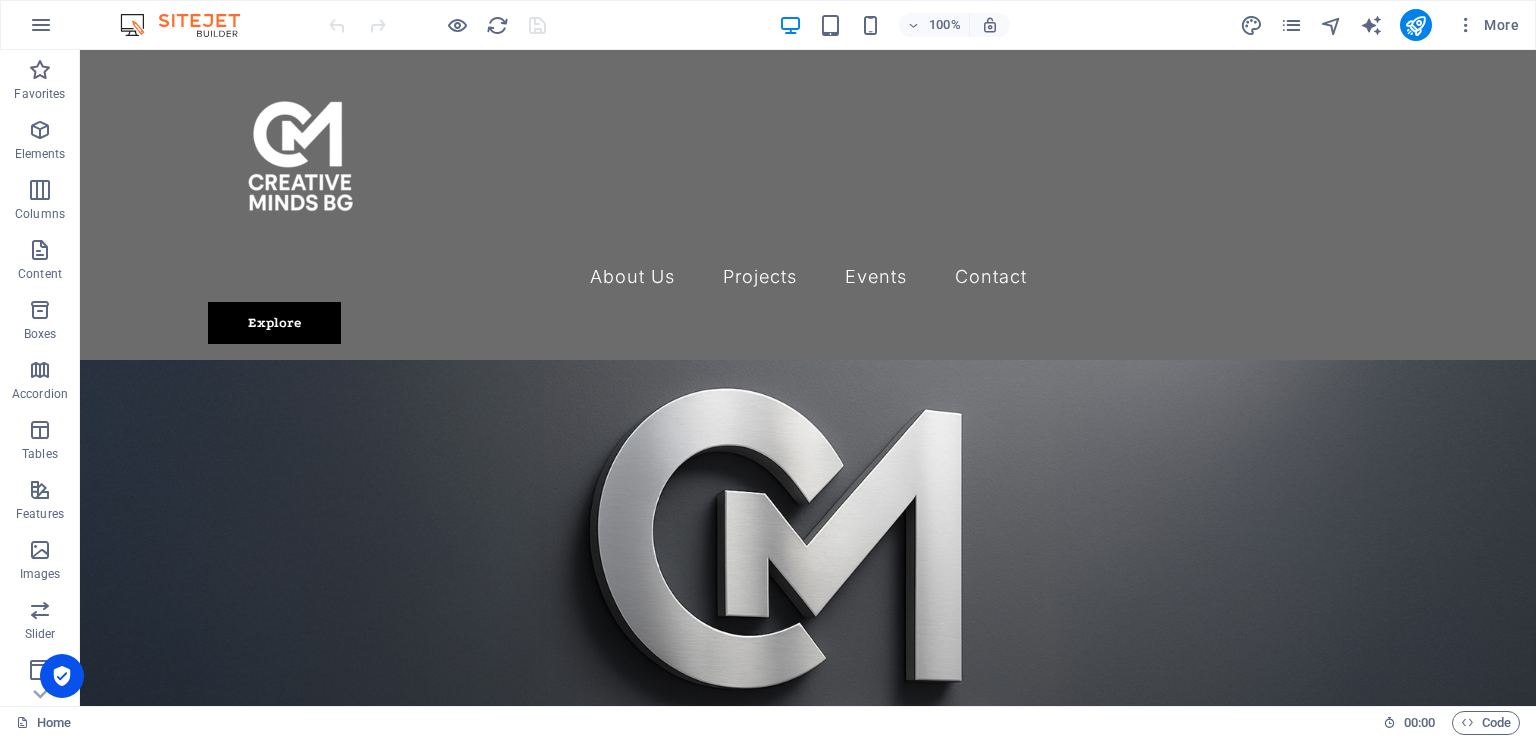 click on "100%" at bounding box center [894, 25] 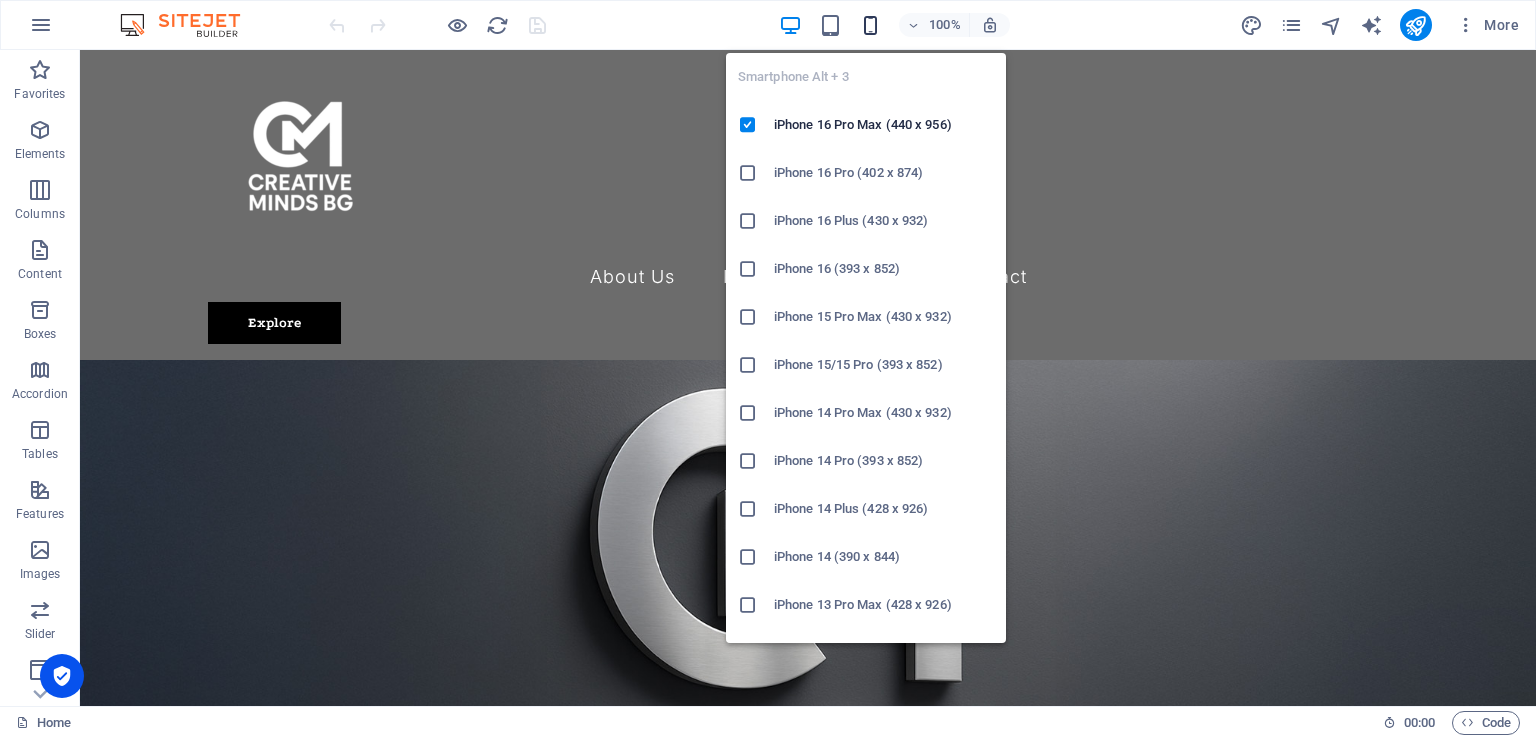 click at bounding box center [870, 25] 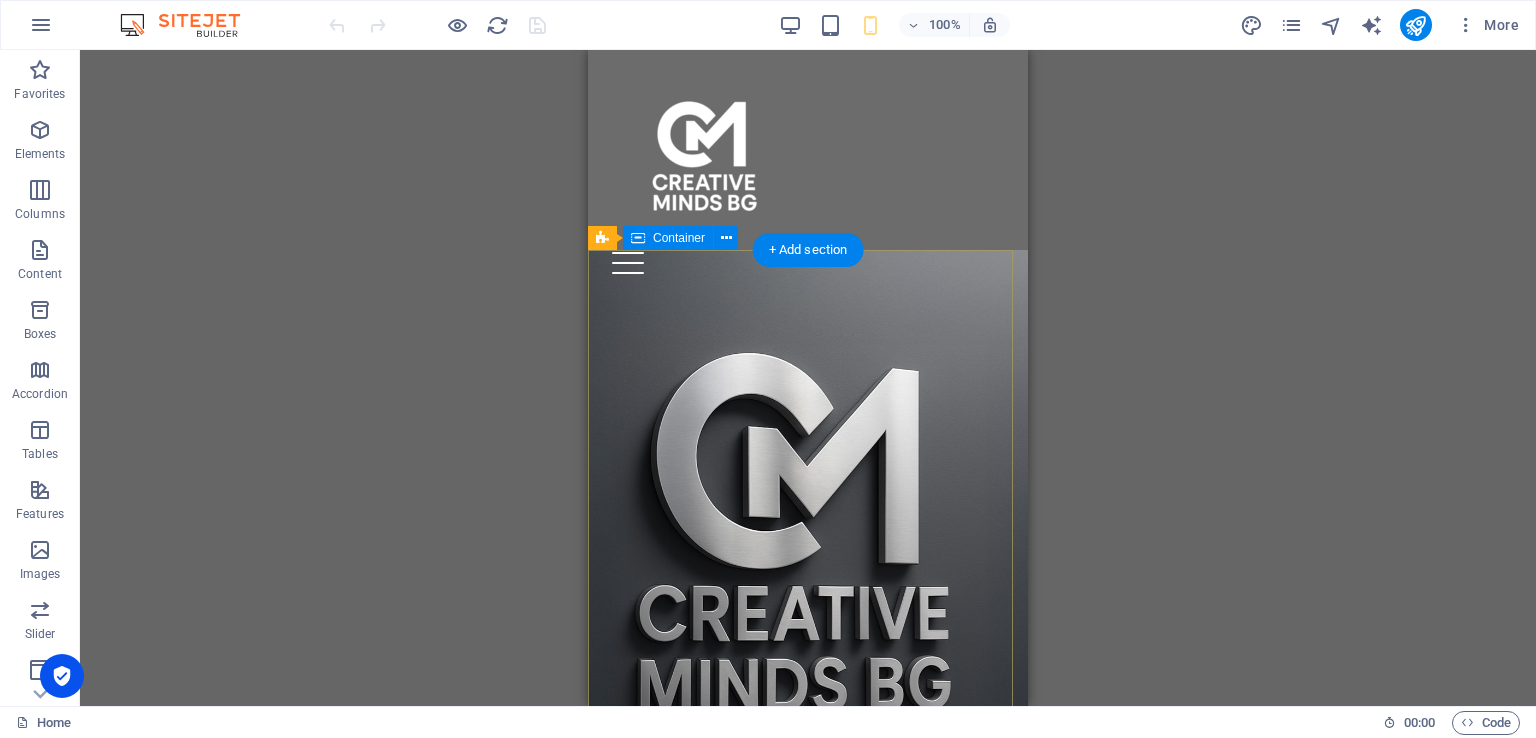 click at bounding box center (808, 887) 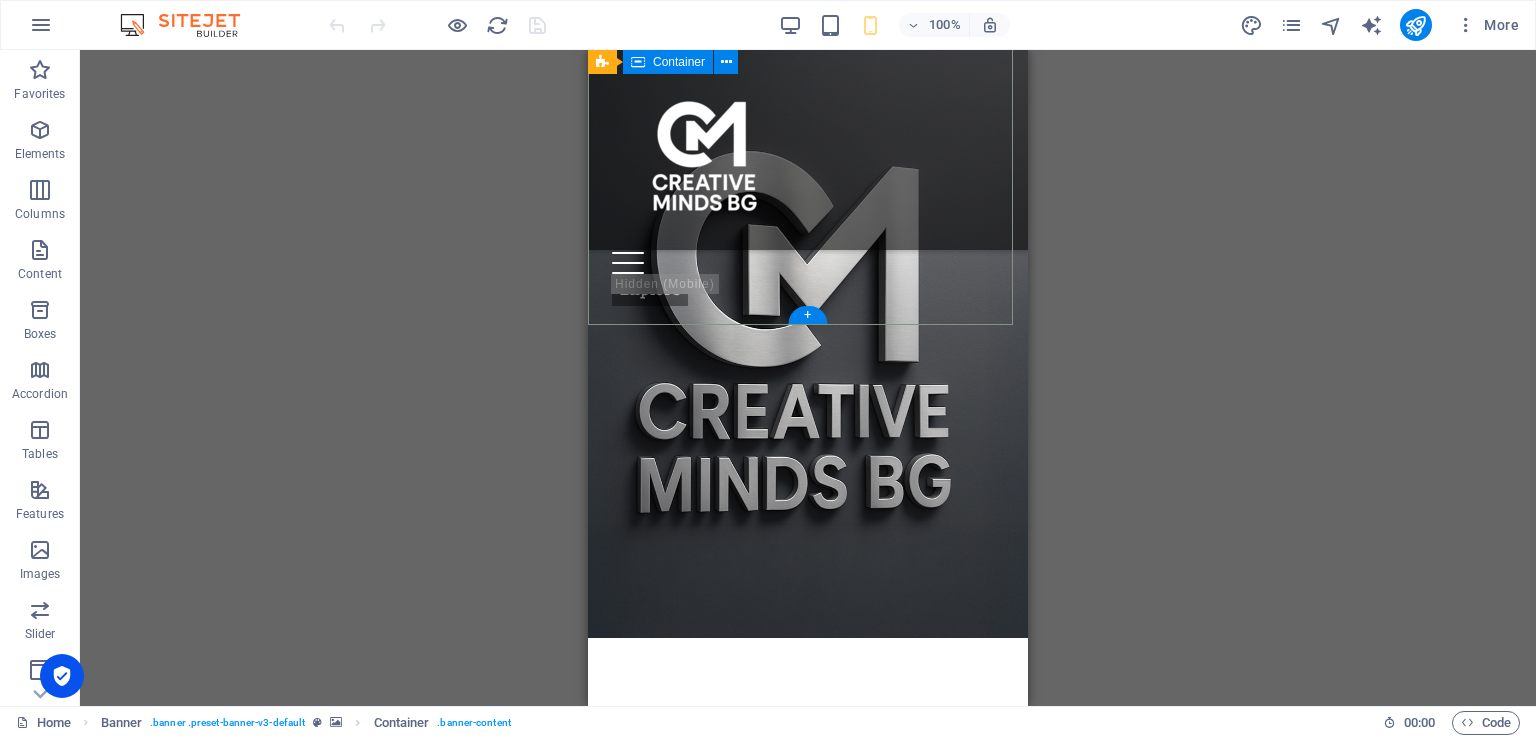 scroll, scrollTop: 200, scrollLeft: 0, axis: vertical 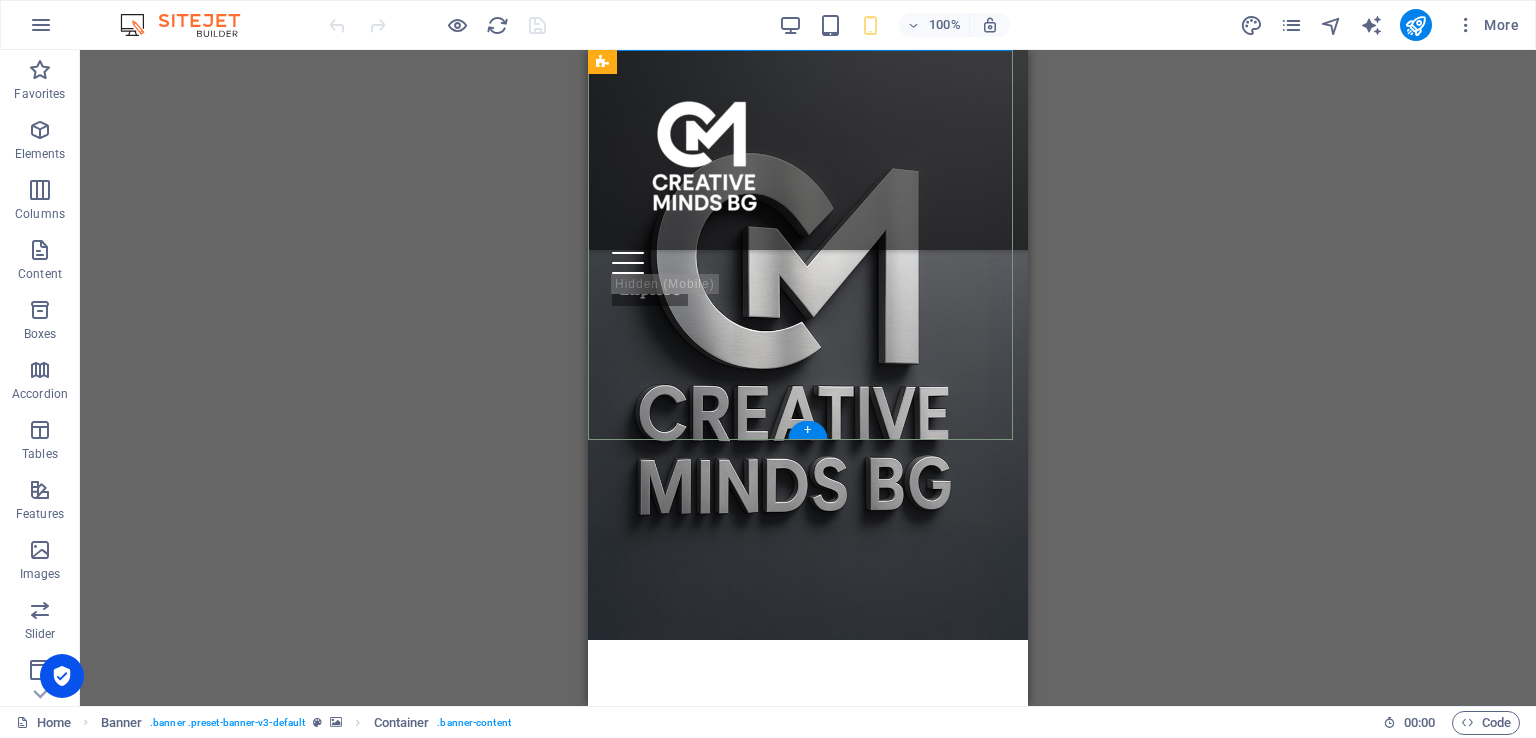 click at bounding box center (808, 687) 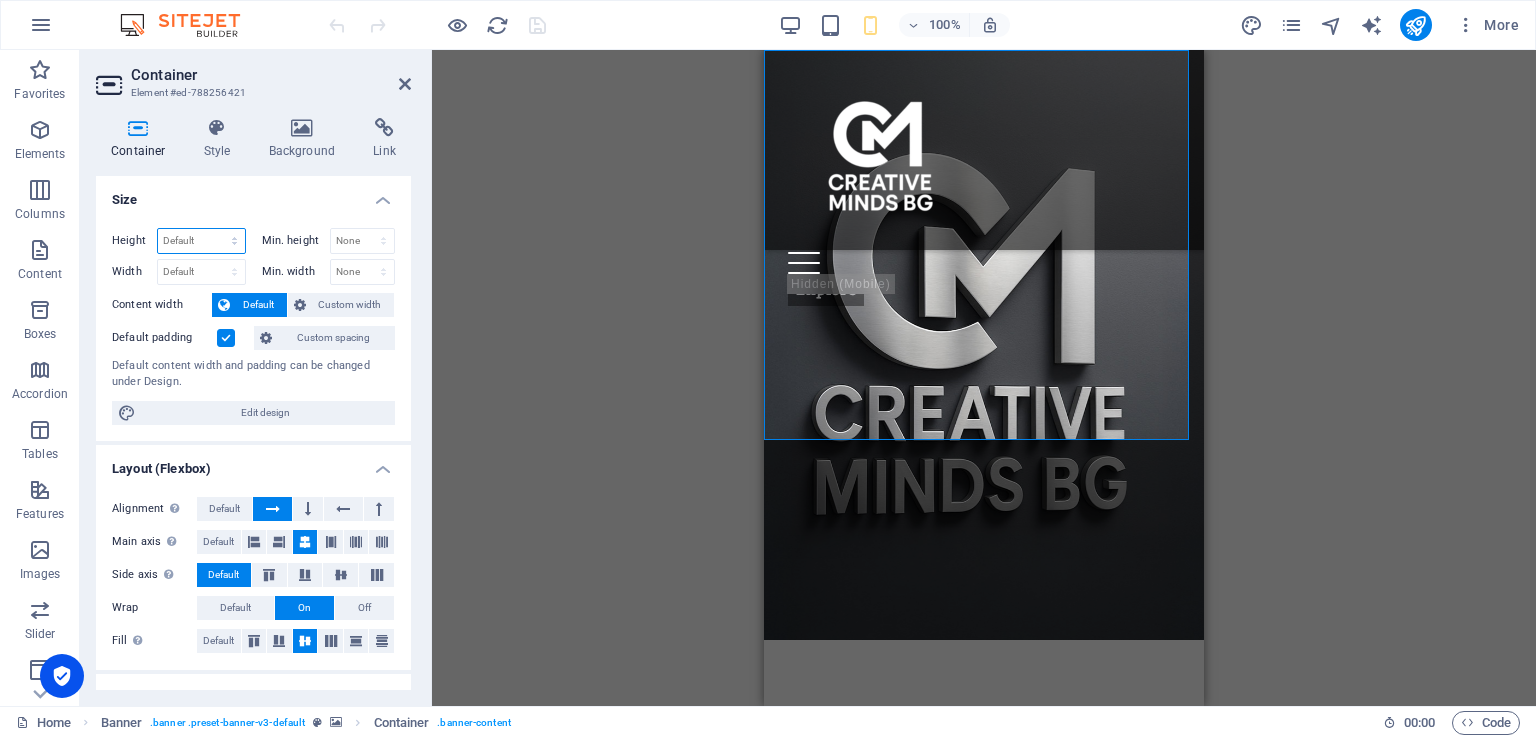 click on "Default px rem % vh vw" at bounding box center (201, 241) 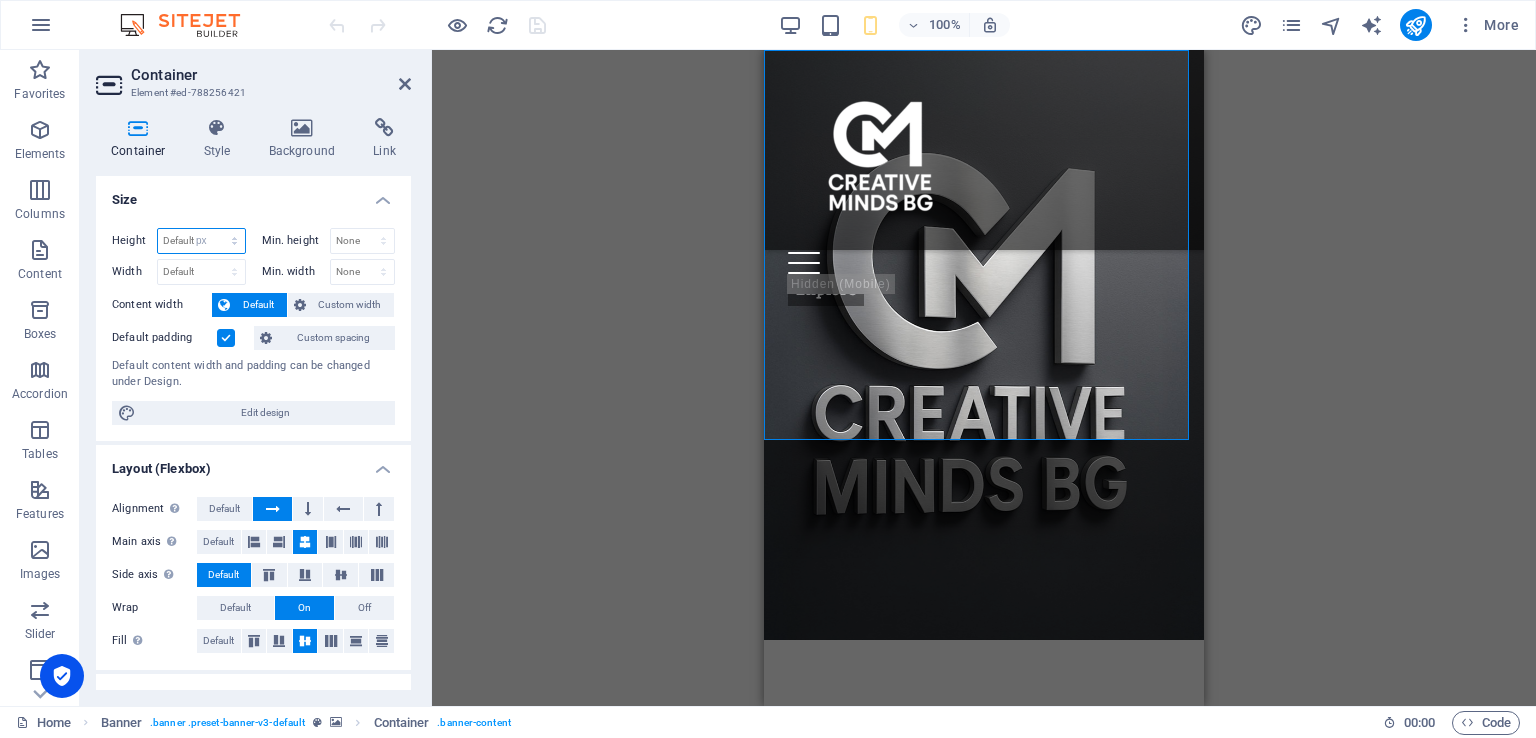click on "Default px rem % vh vw" at bounding box center (201, 241) 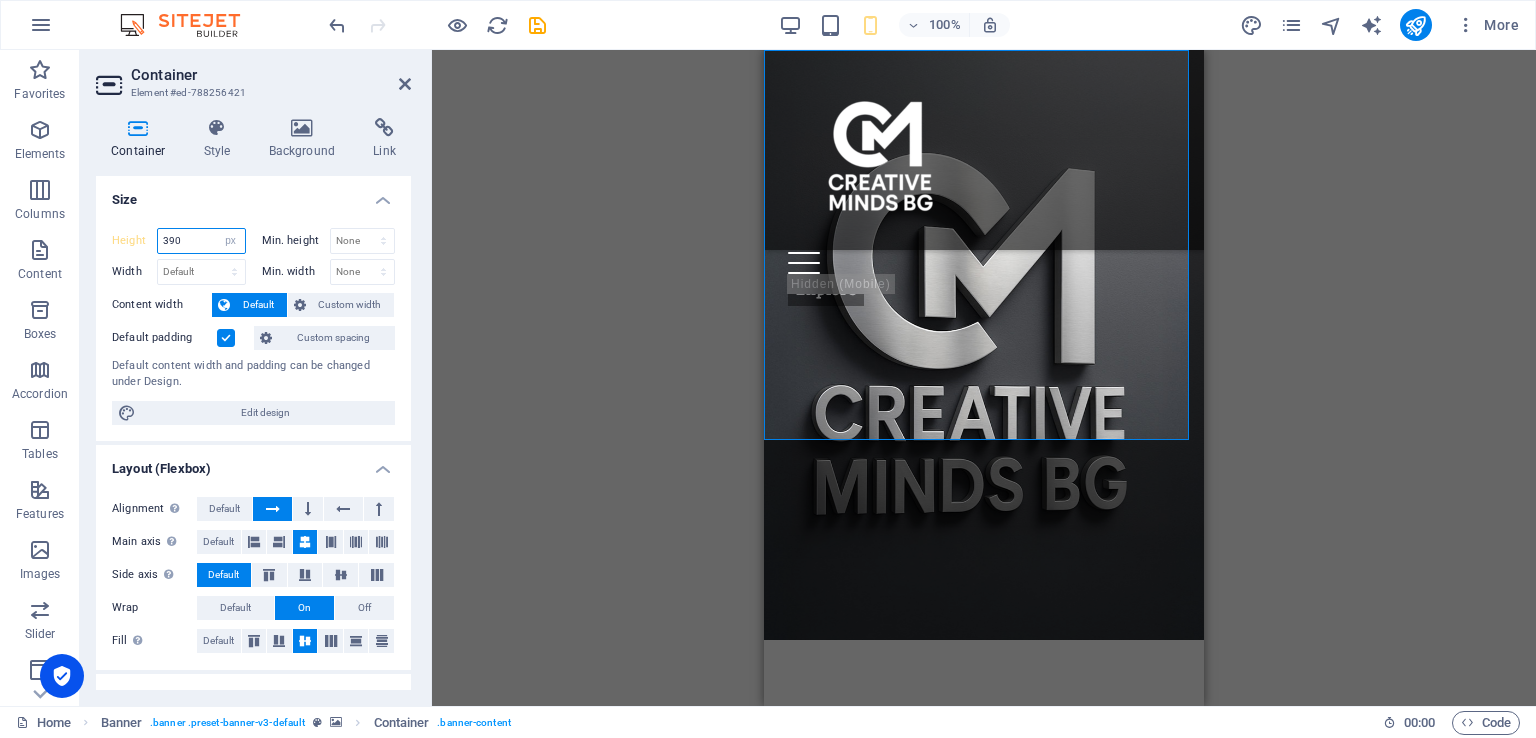 click on "390" at bounding box center [201, 241] 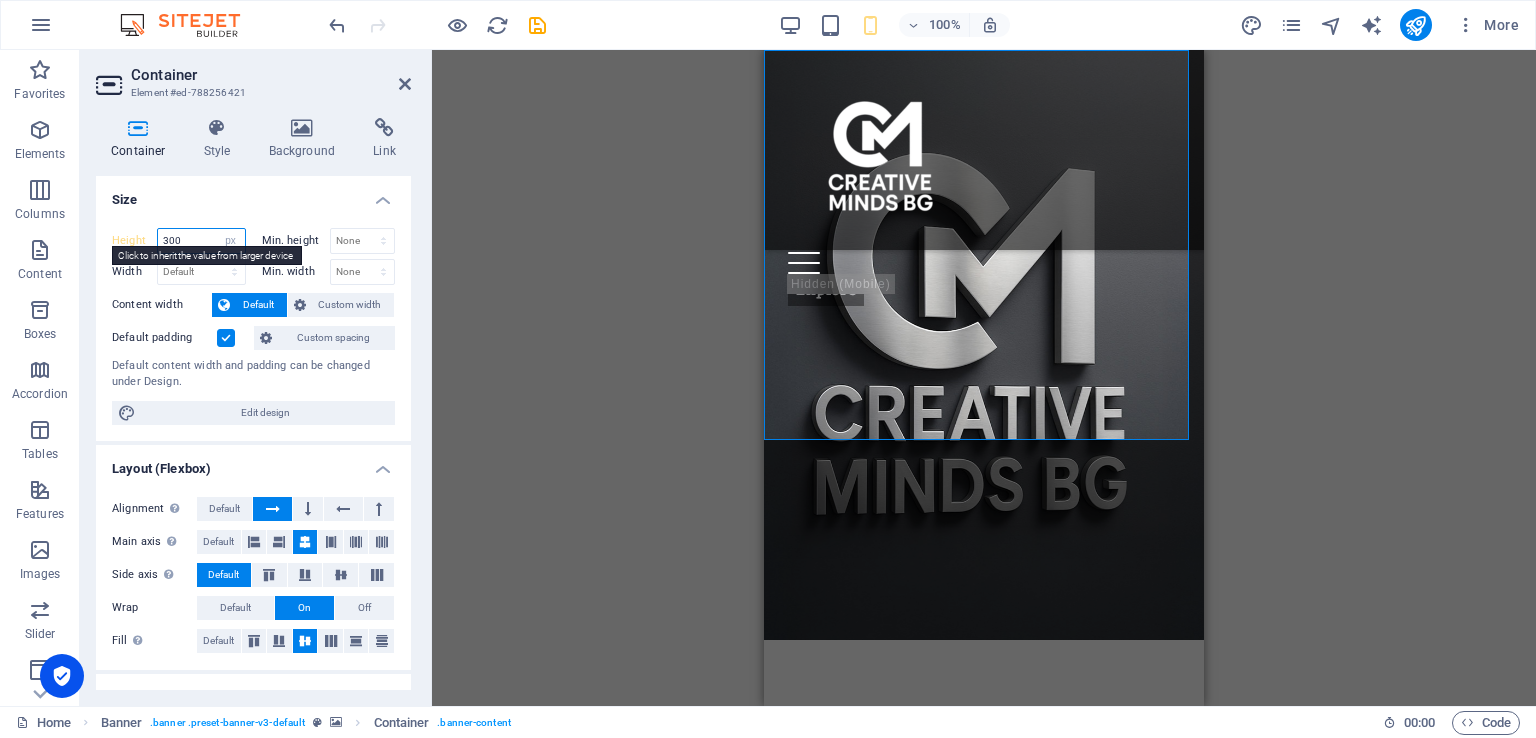 type on "300" 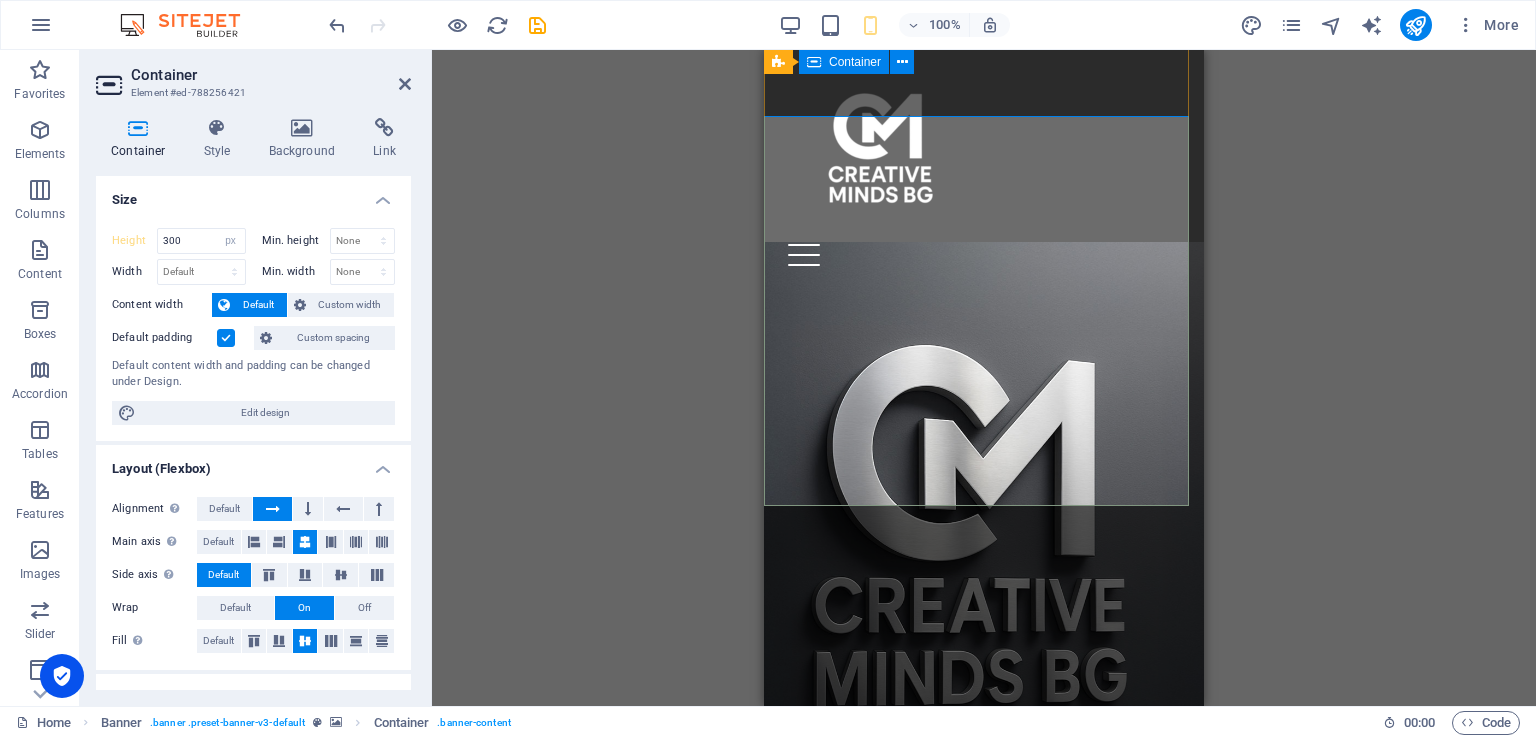 scroll, scrollTop: 0, scrollLeft: 0, axis: both 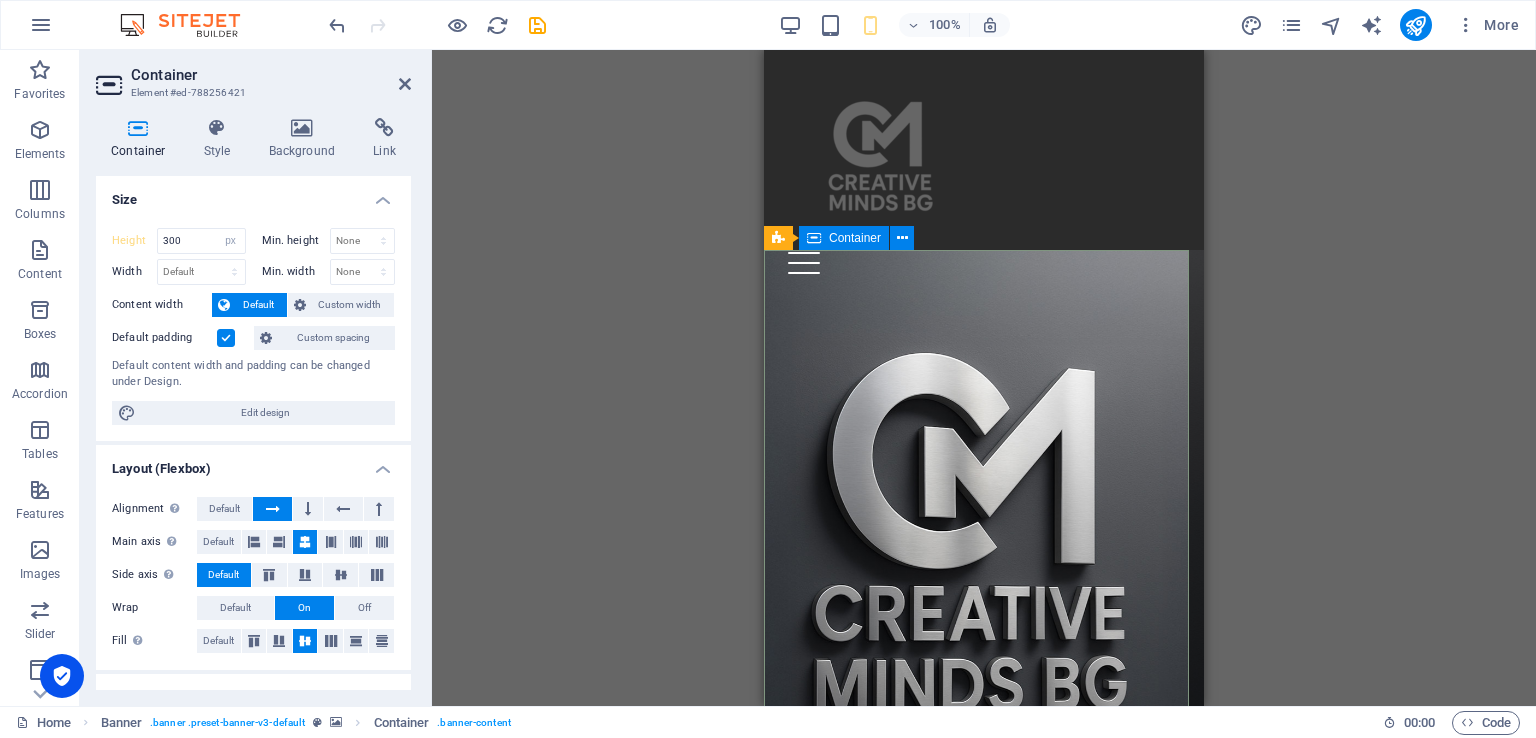 click at bounding box center (984, 990) 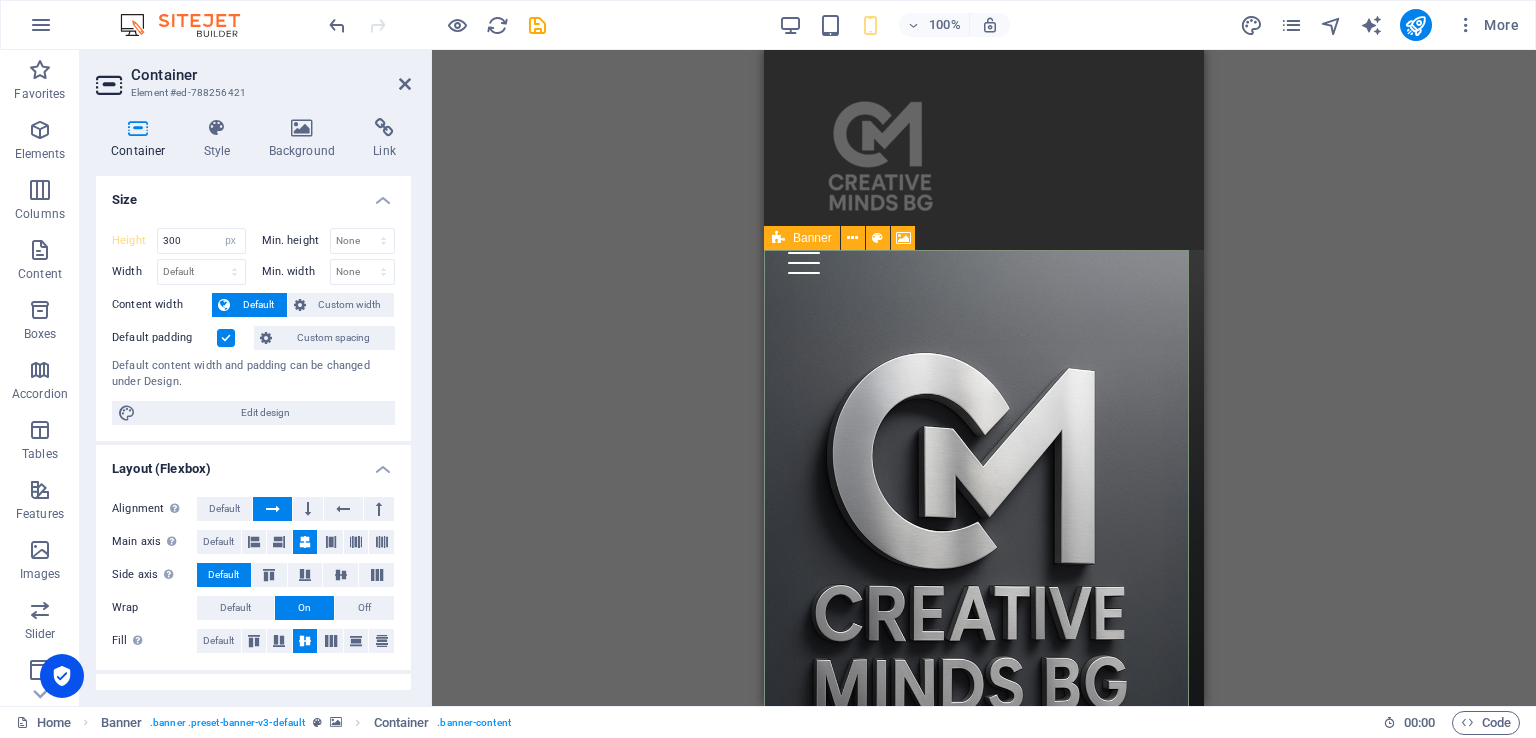 click at bounding box center [778, 238] 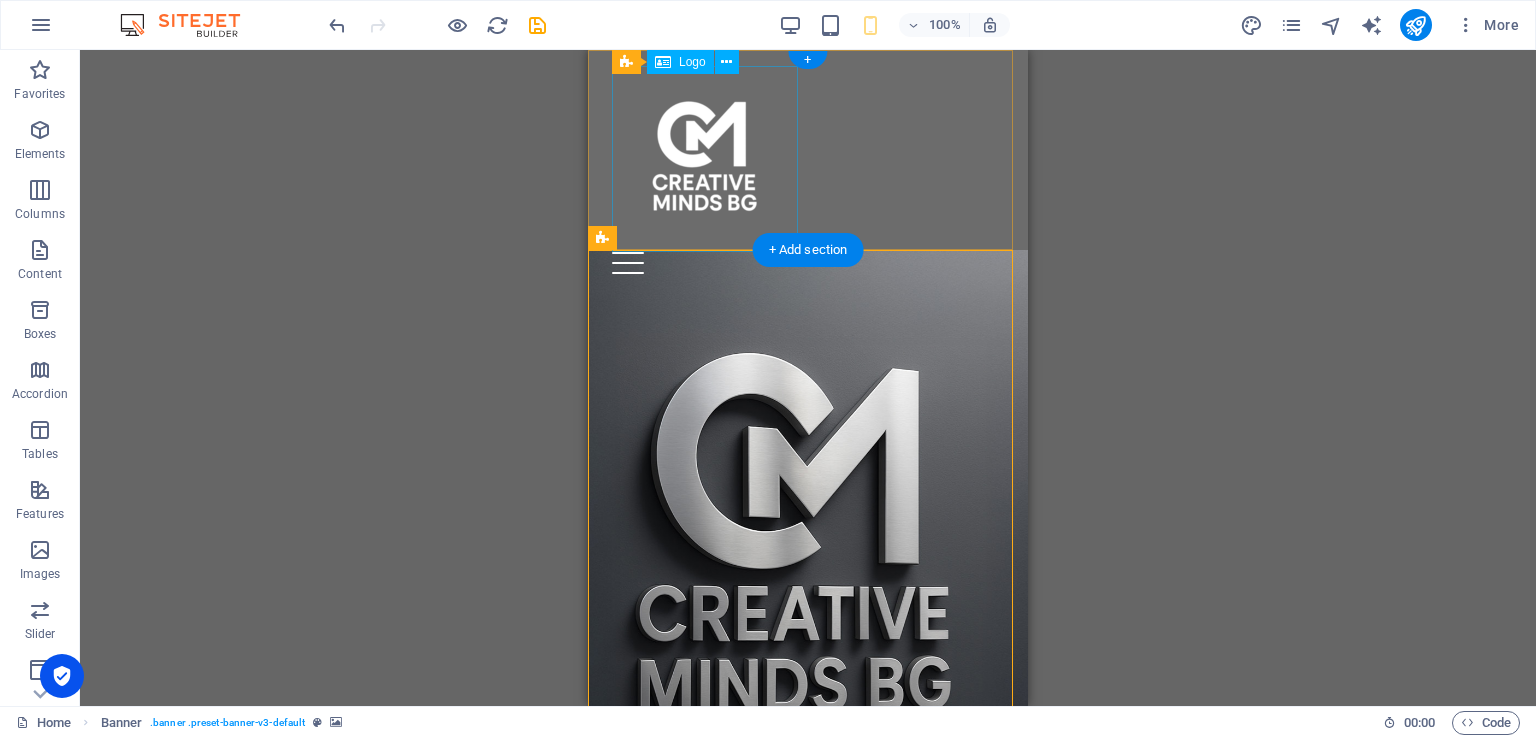 click on "Drag here to replace the existing content. Press “Ctrl” if you want to create a new element.
H2   Container   Banner   Image   Spacer   Menu Bar   Spacer   HTML   Container   Menu Bar   Logo + + Add section" at bounding box center [808, 378] 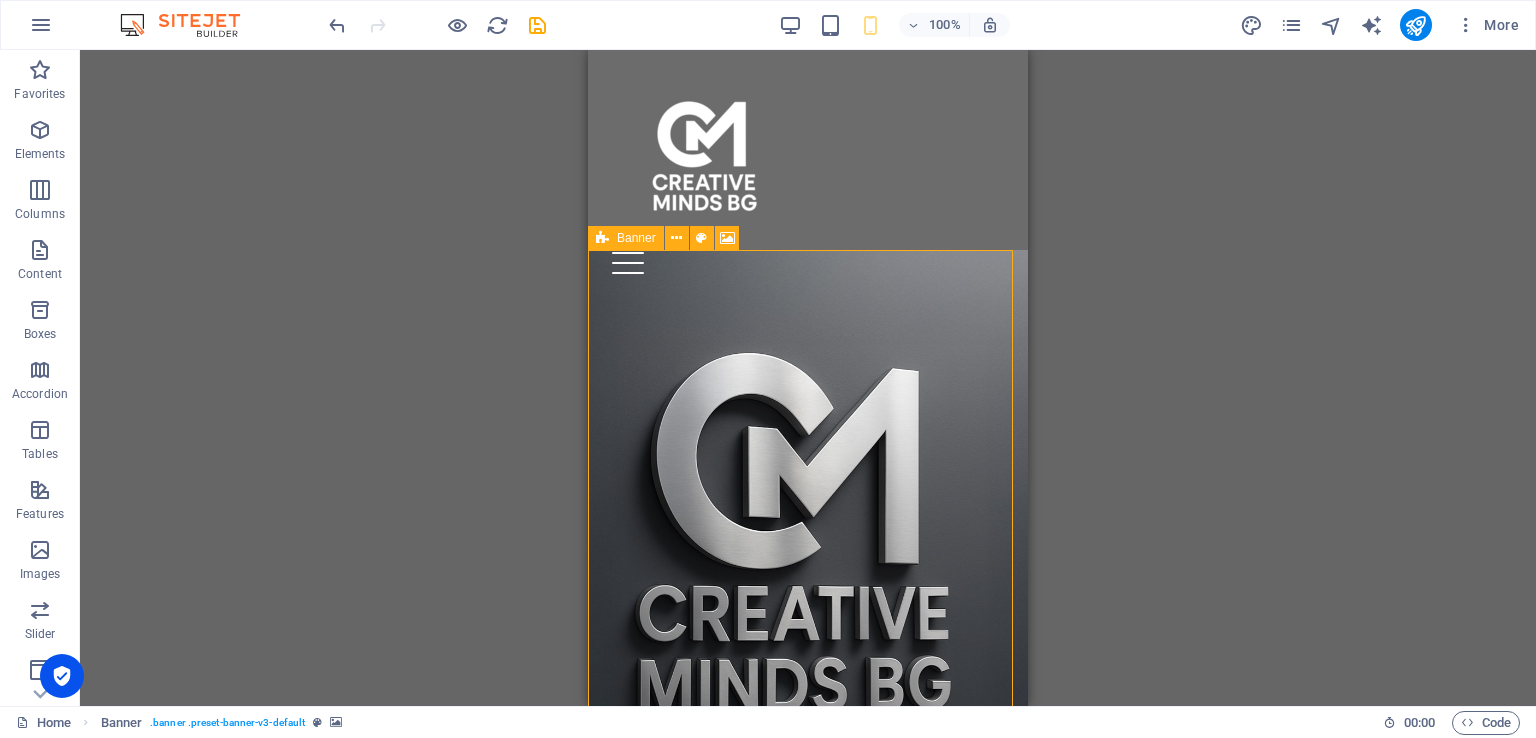 click at bounding box center (602, 238) 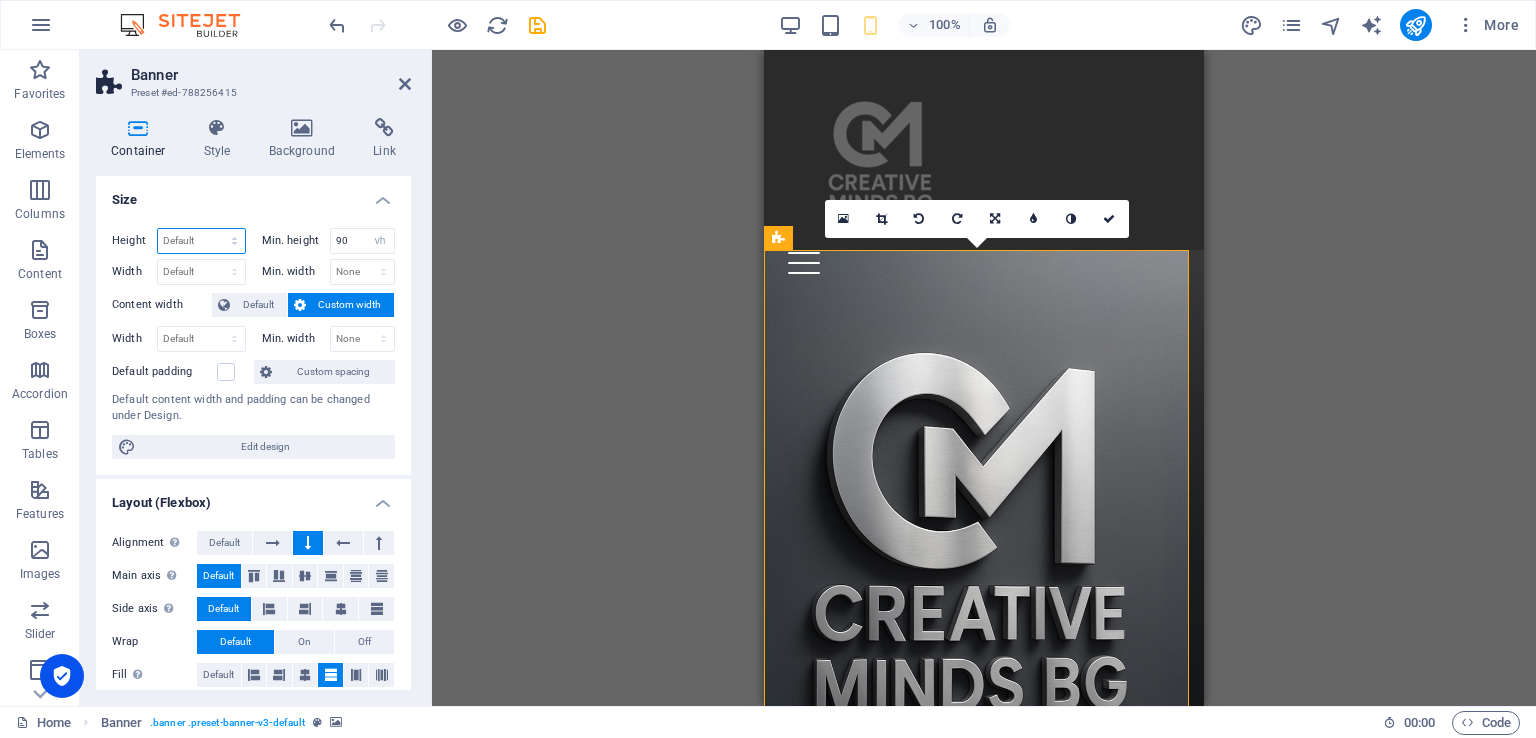 click on "Default px rem % vh vw" at bounding box center [201, 241] 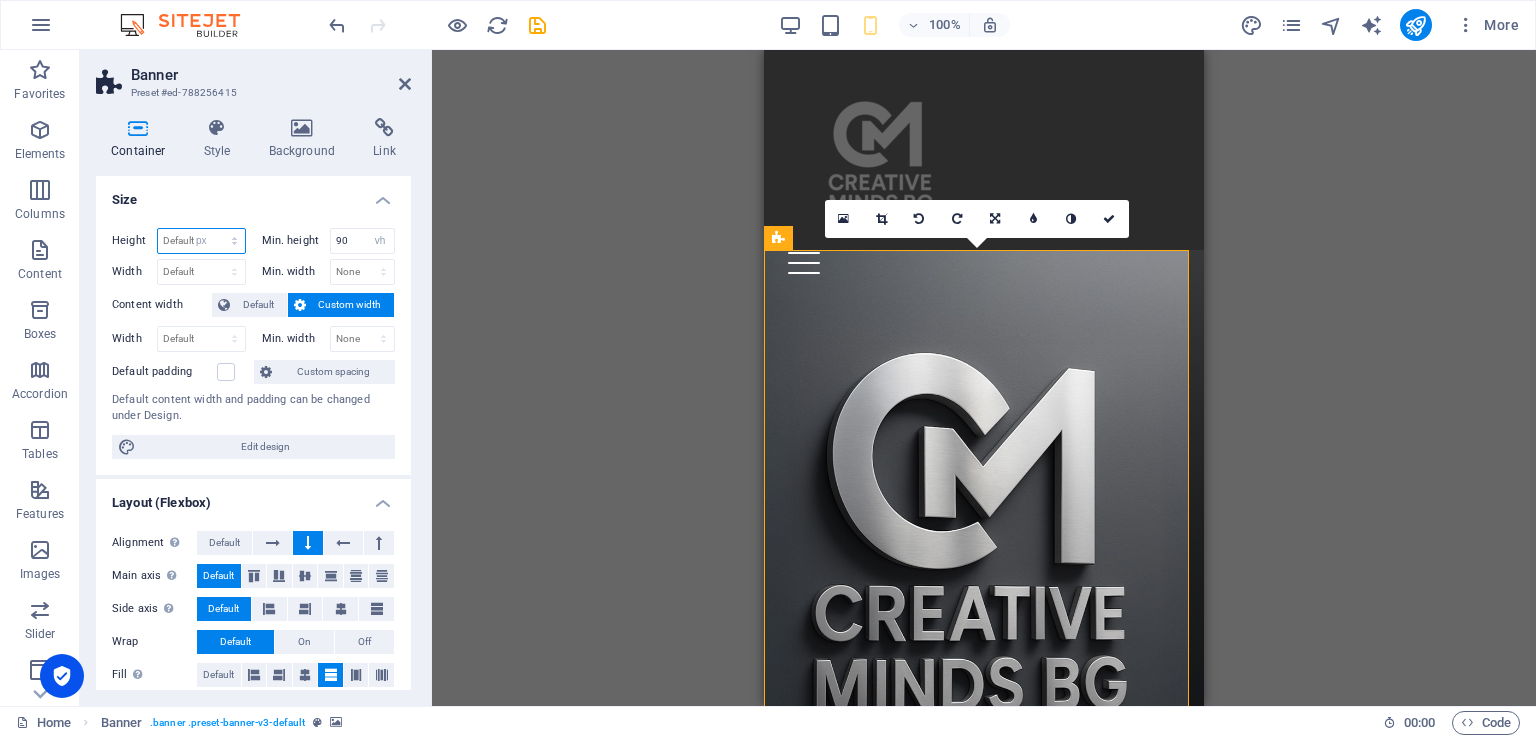 click on "Default px rem % vh vw" at bounding box center [201, 241] 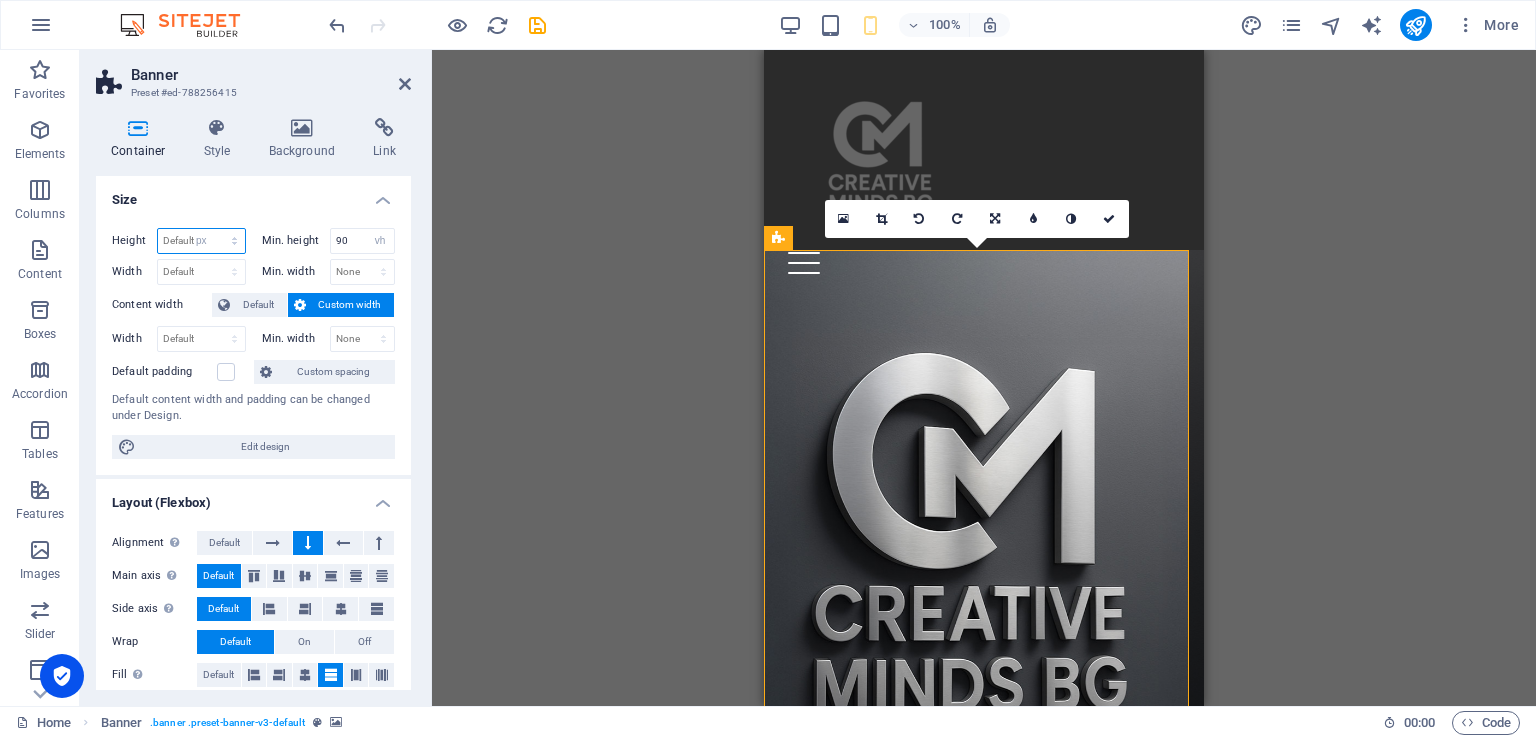 type on "590" 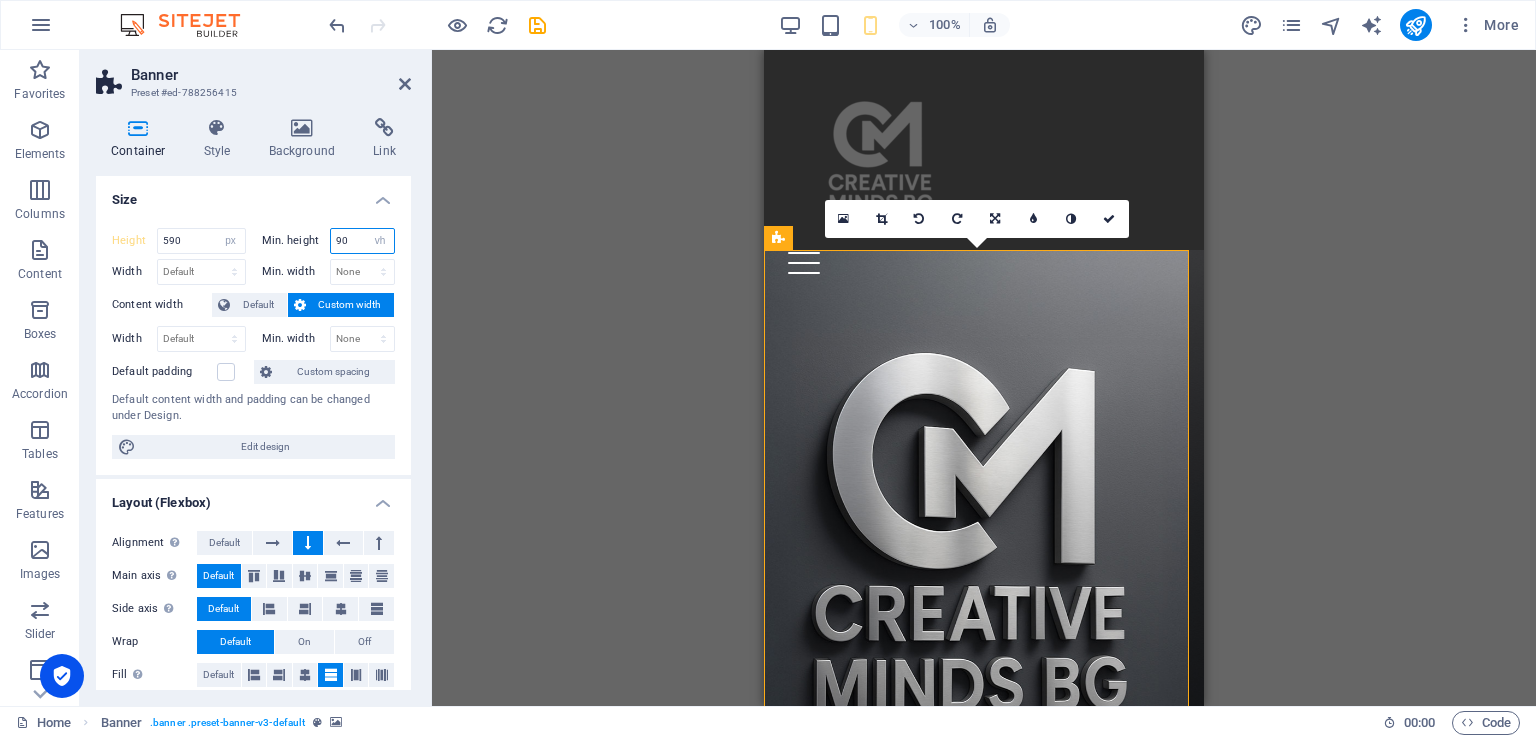 click on "90" at bounding box center [363, 241] 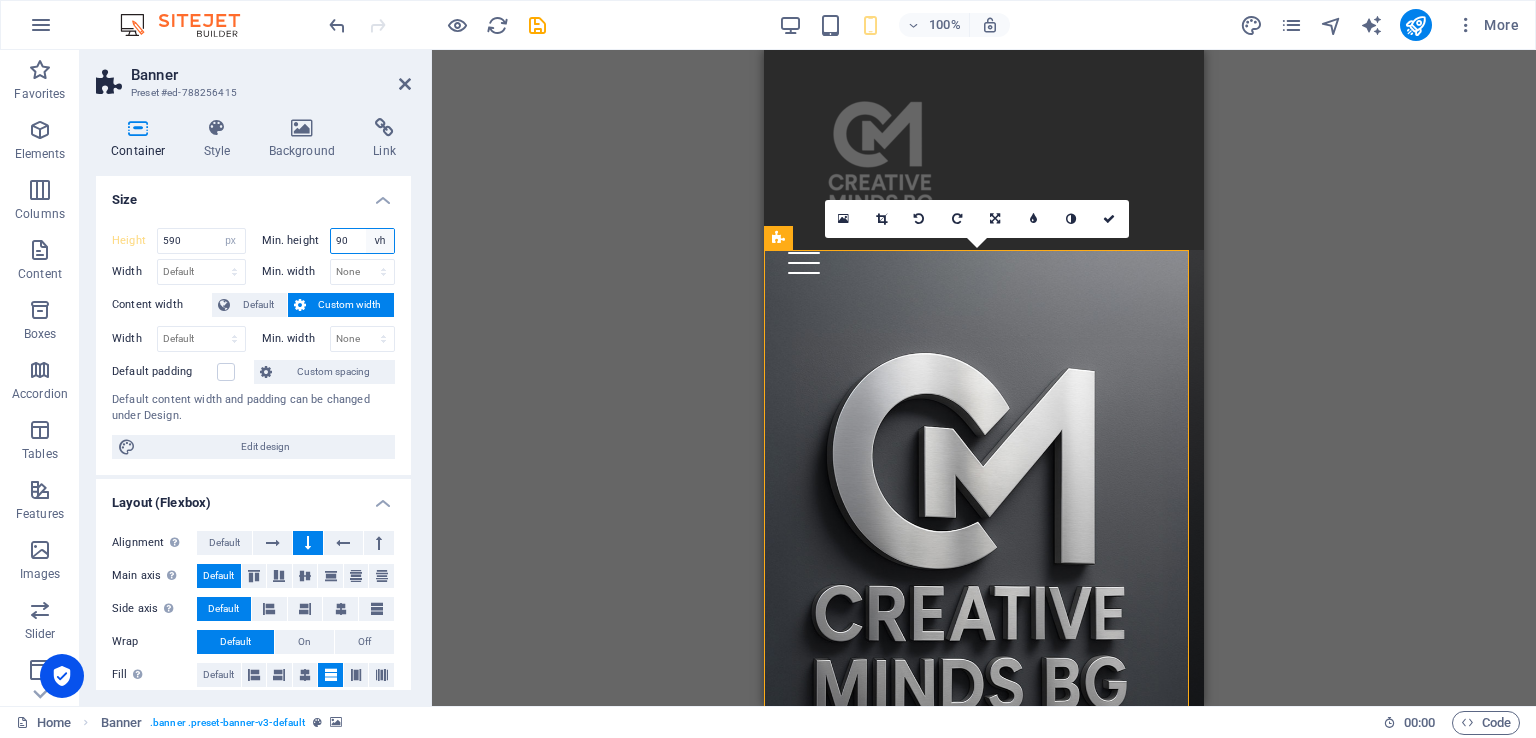 click on "None px rem % vh vw" at bounding box center [380, 241] 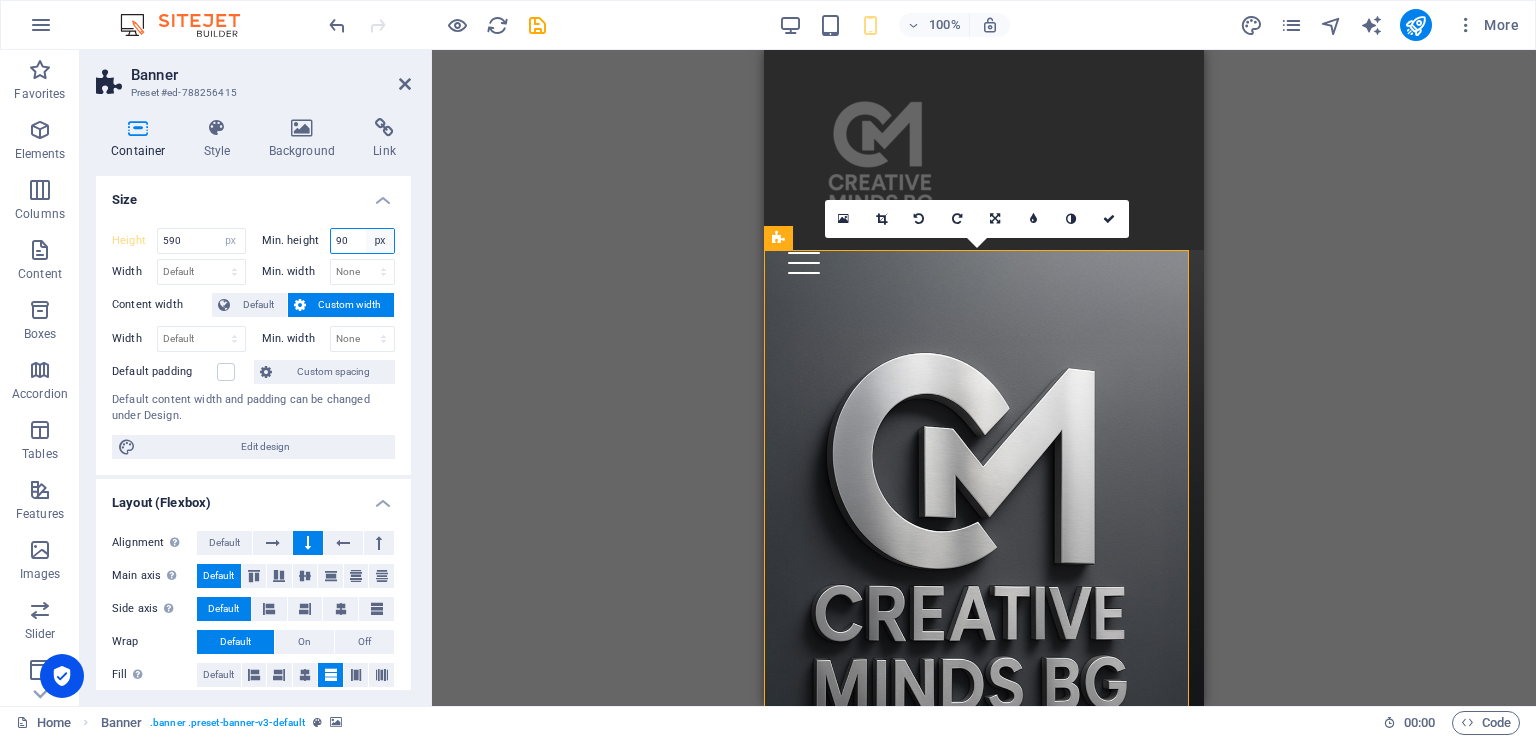 click on "None px rem % vh vw" at bounding box center (380, 241) 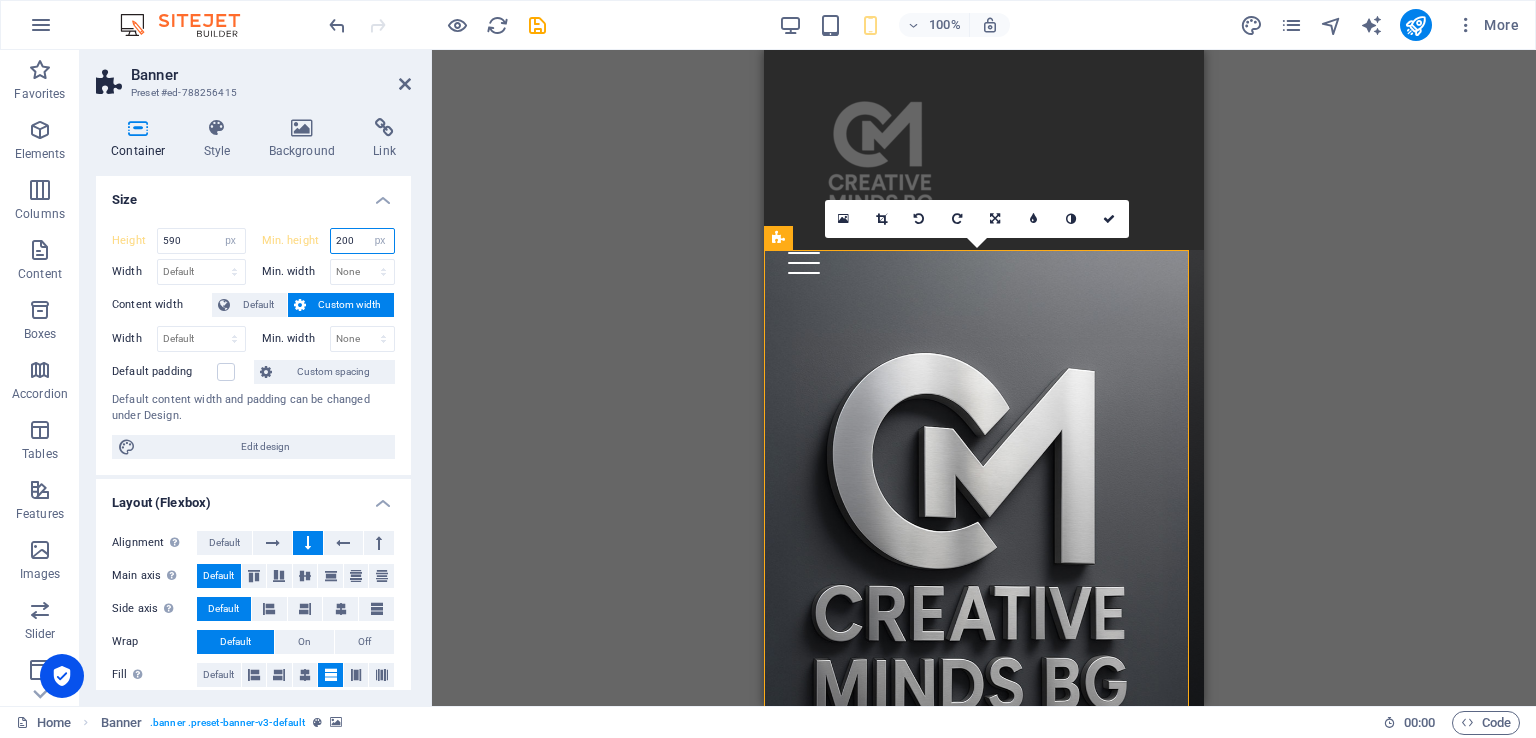 type on "200" 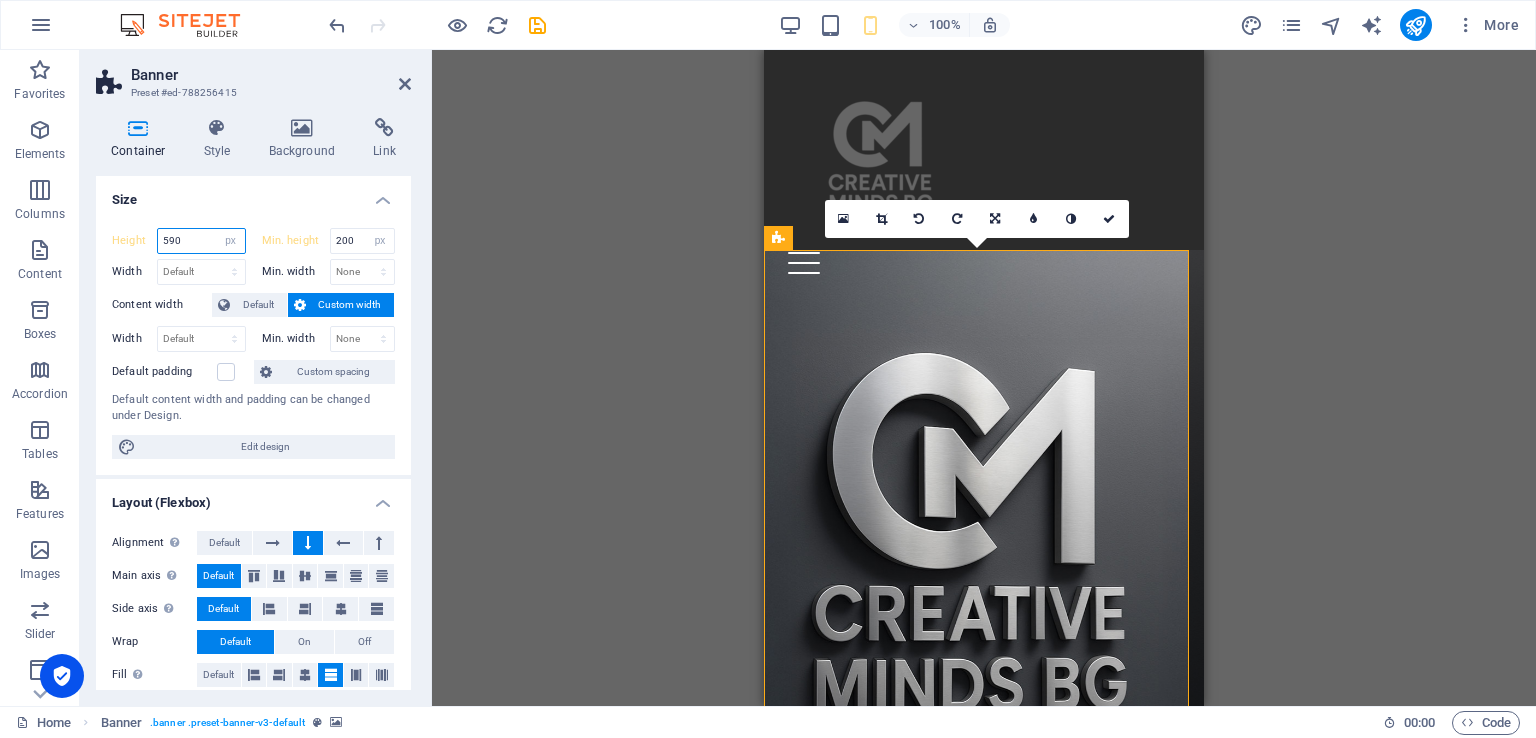 click on "590" at bounding box center (201, 241) 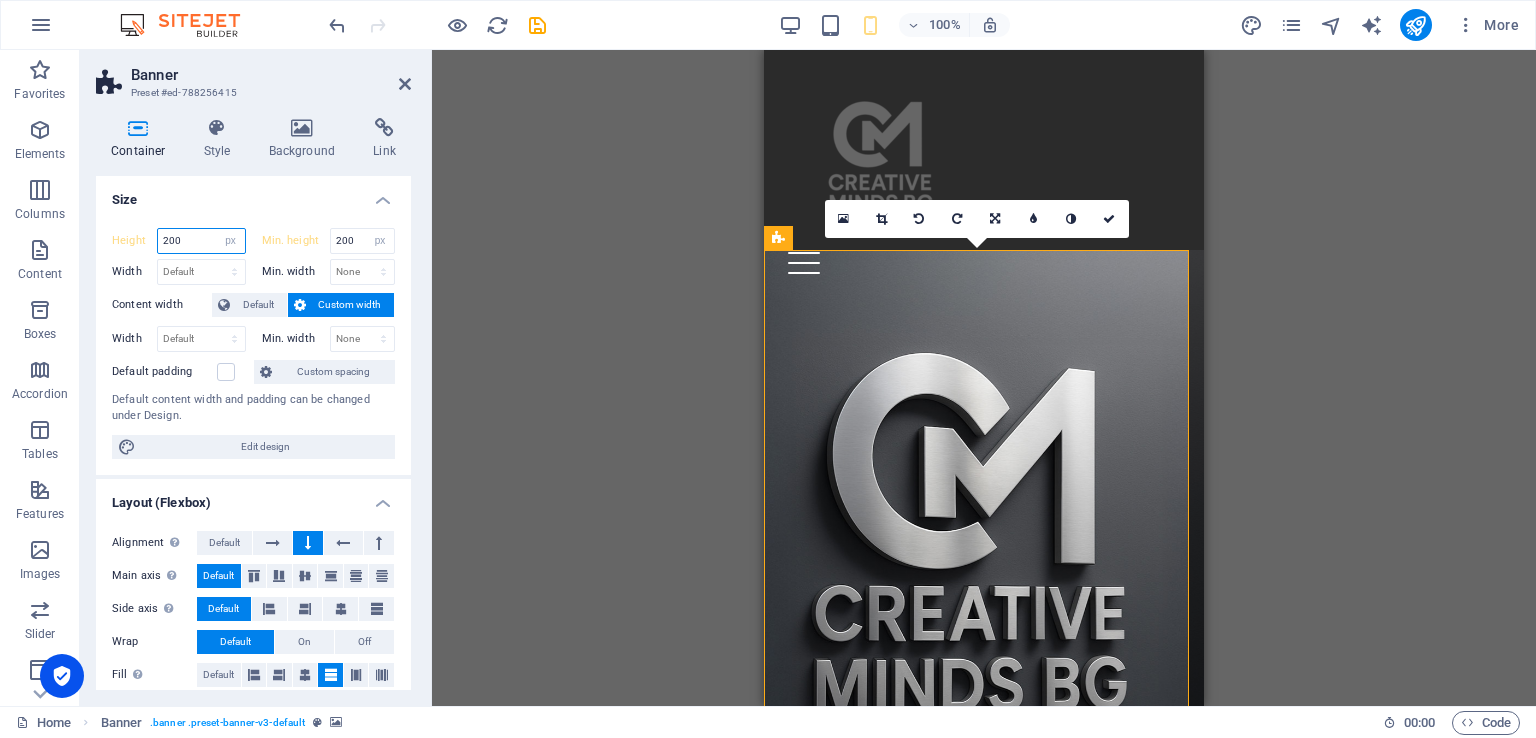 type on "200" 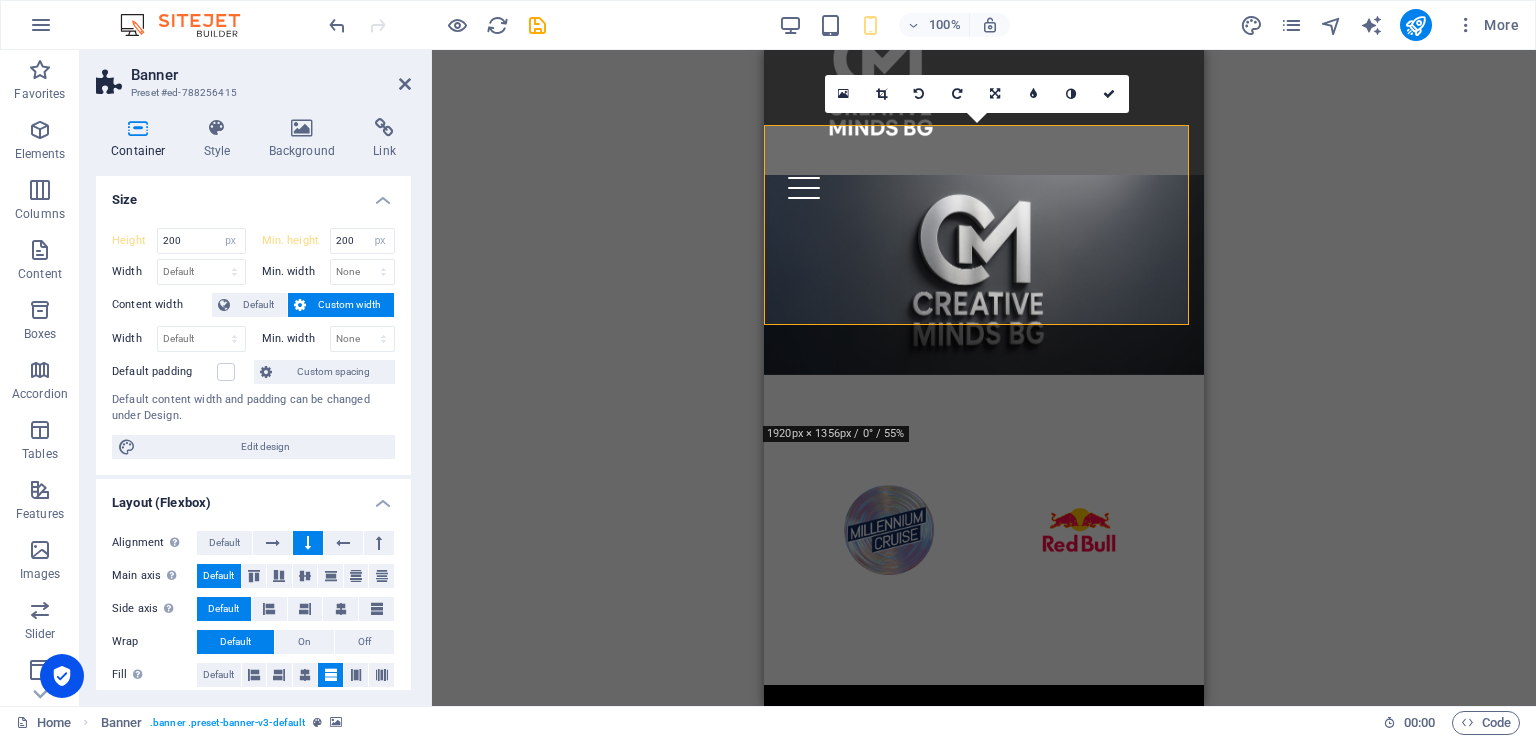scroll, scrollTop: 0, scrollLeft: 0, axis: both 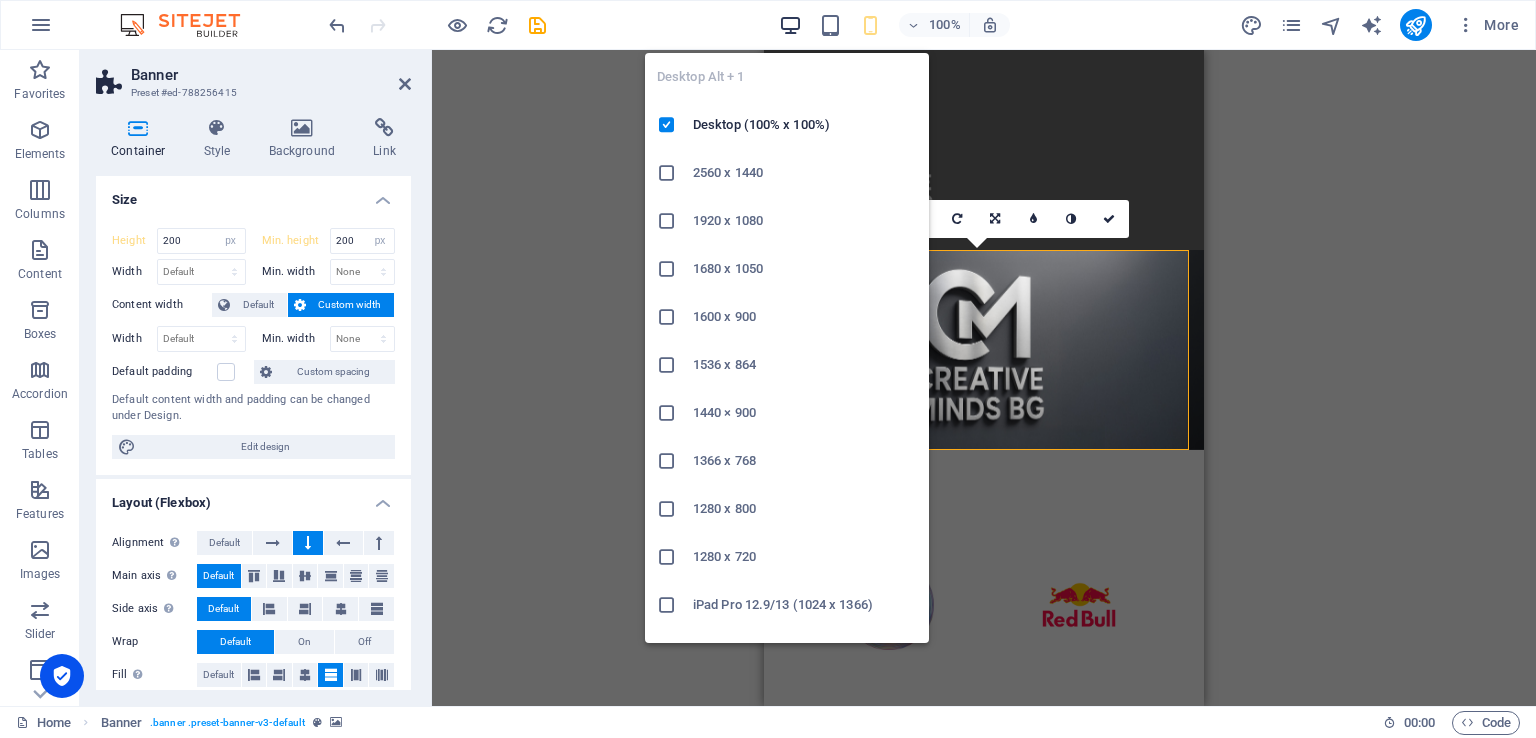 click at bounding box center (790, 25) 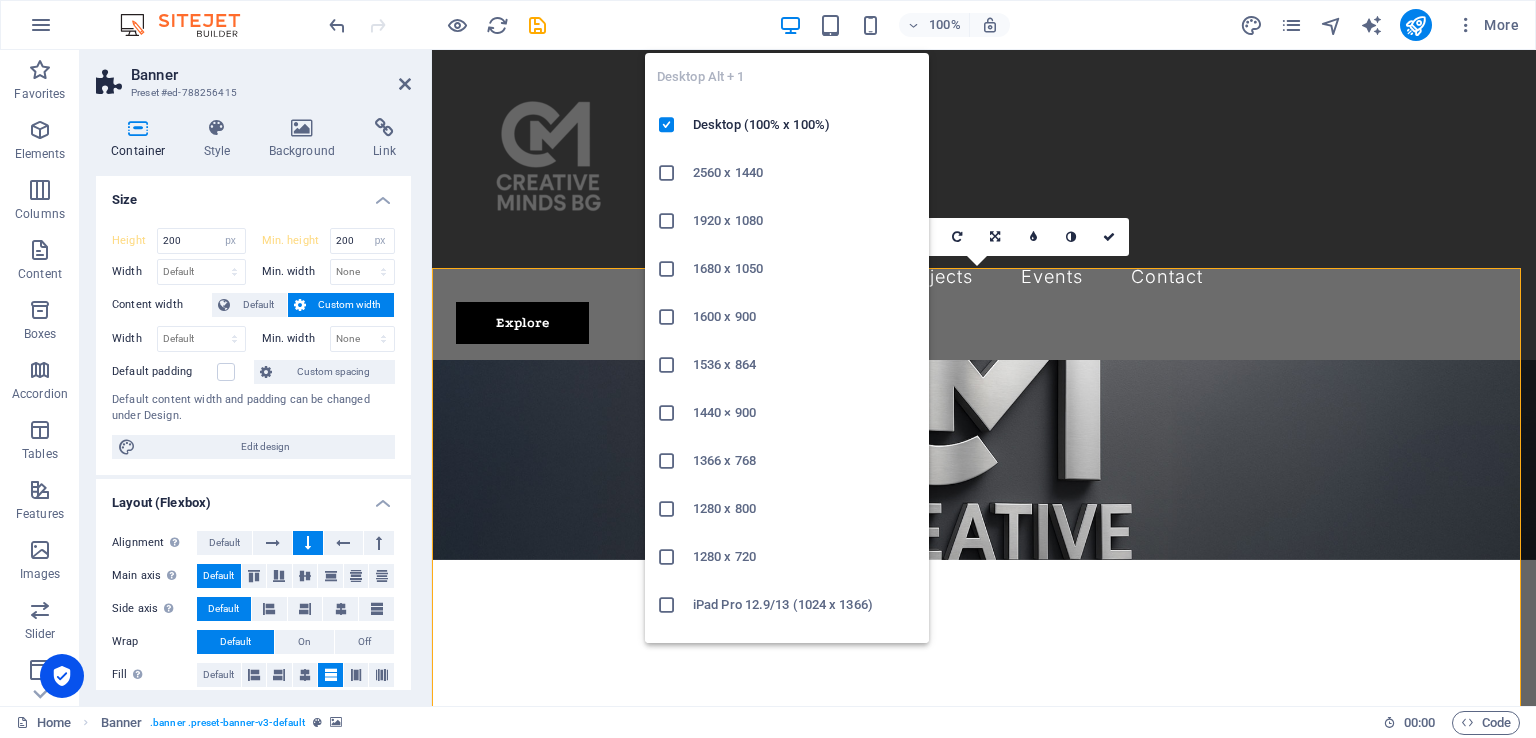 type 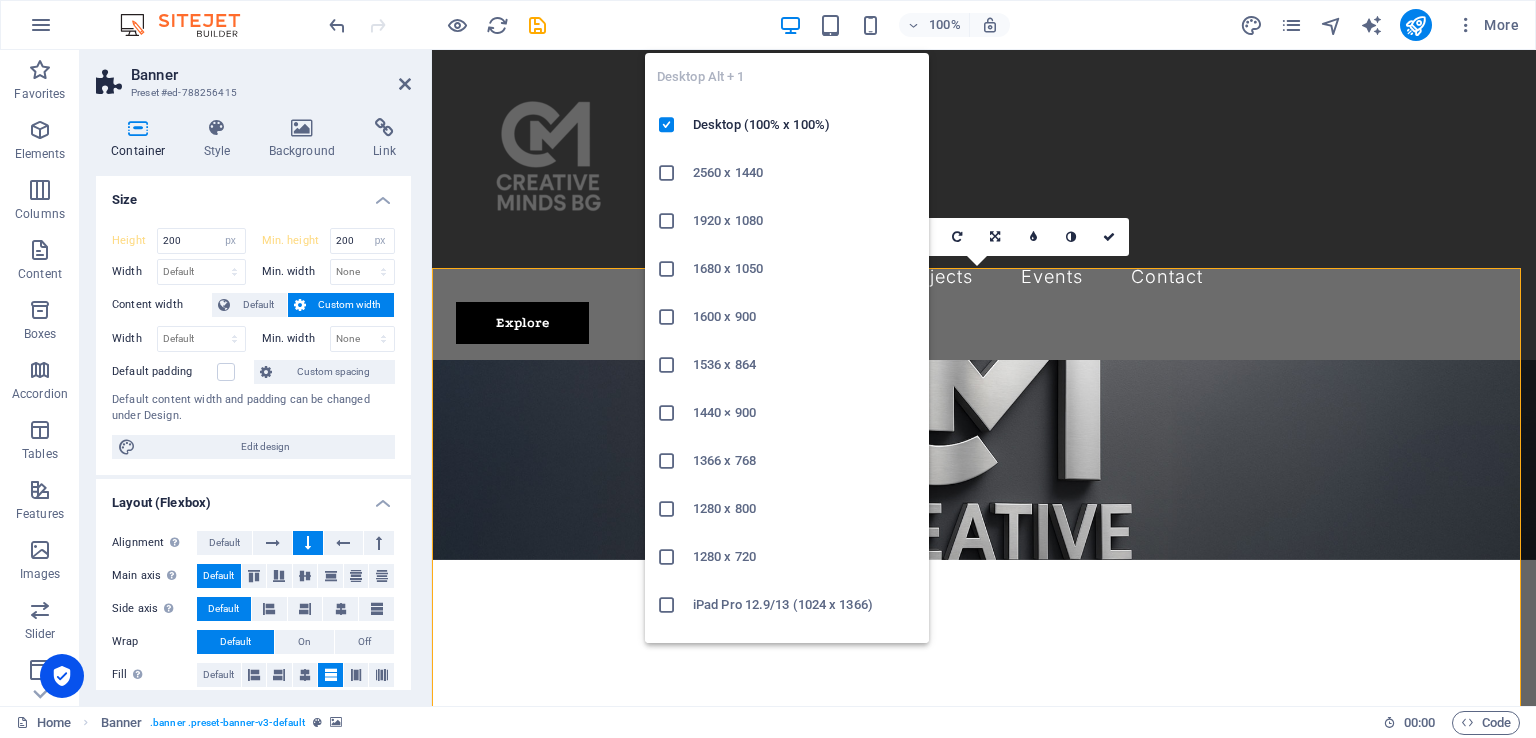 select on "DISABLED_OPTION_VALUE" 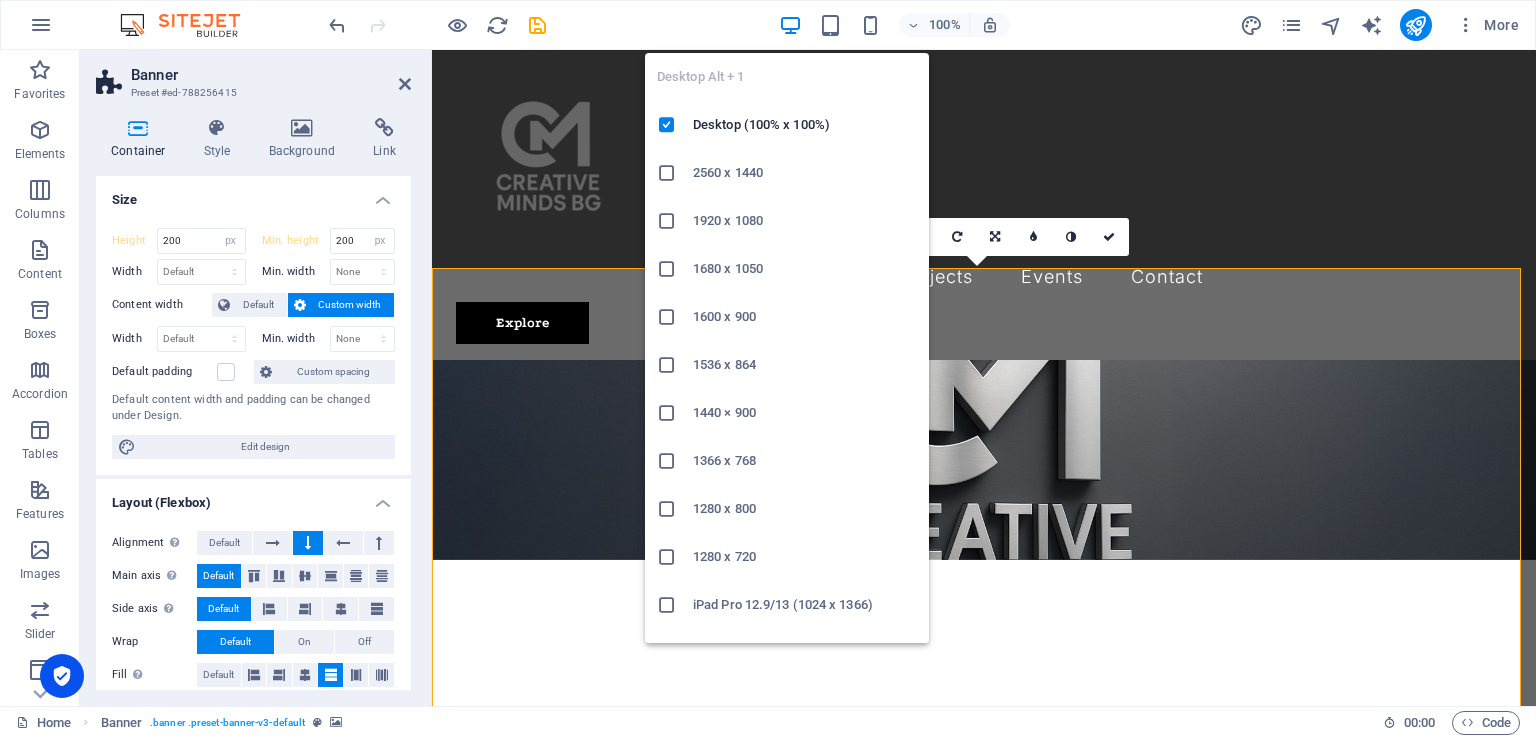 type on "90" 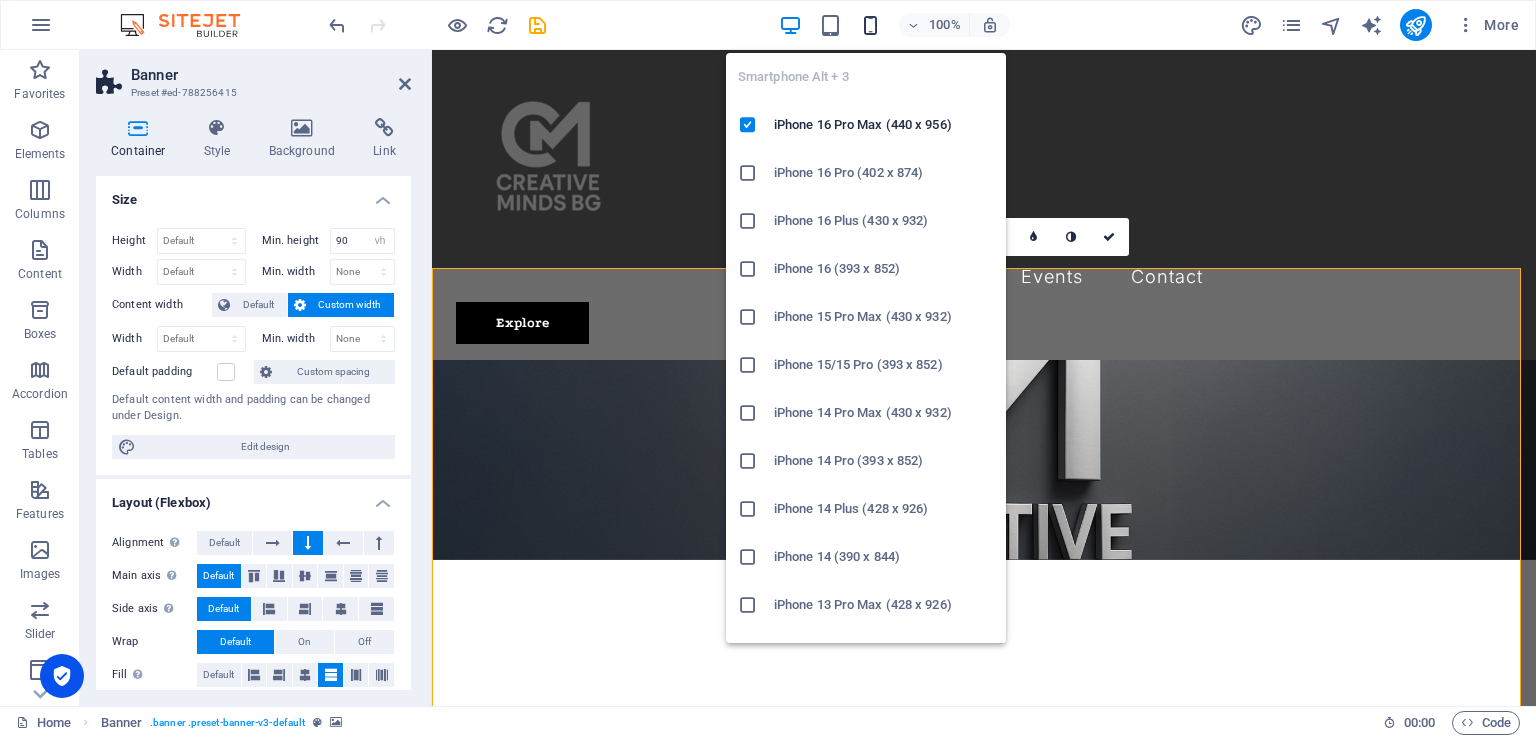 click at bounding box center (870, 25) 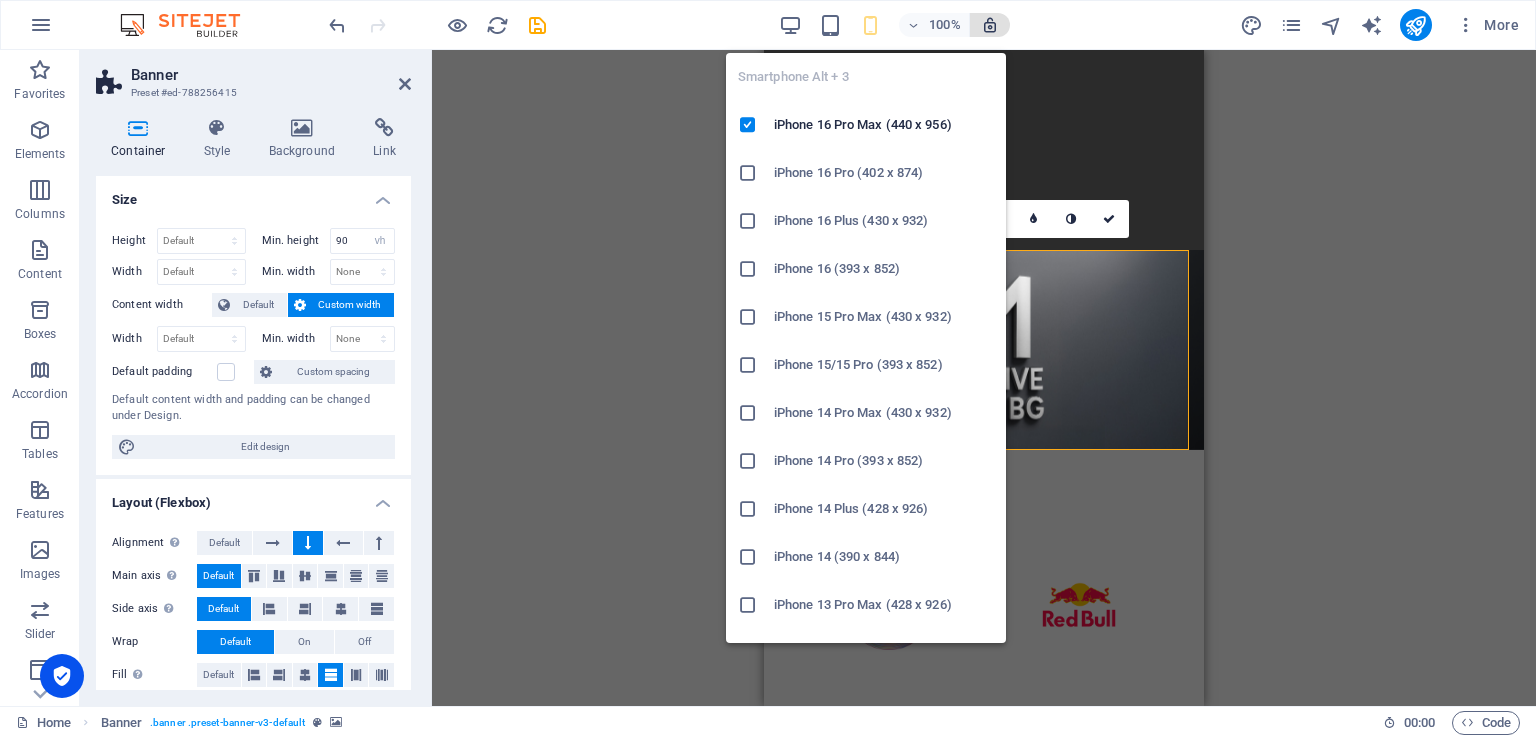 type on "200" 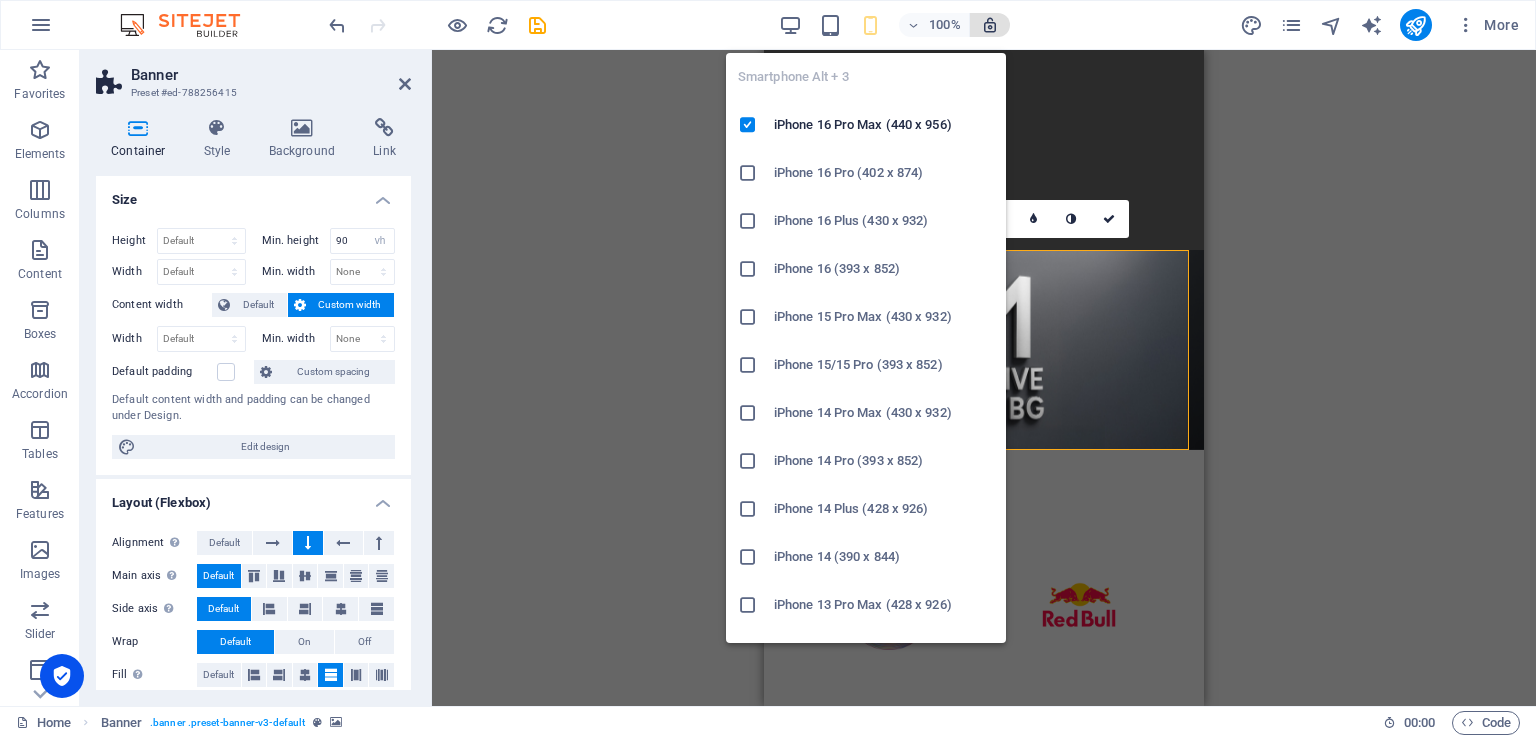 select on "px" 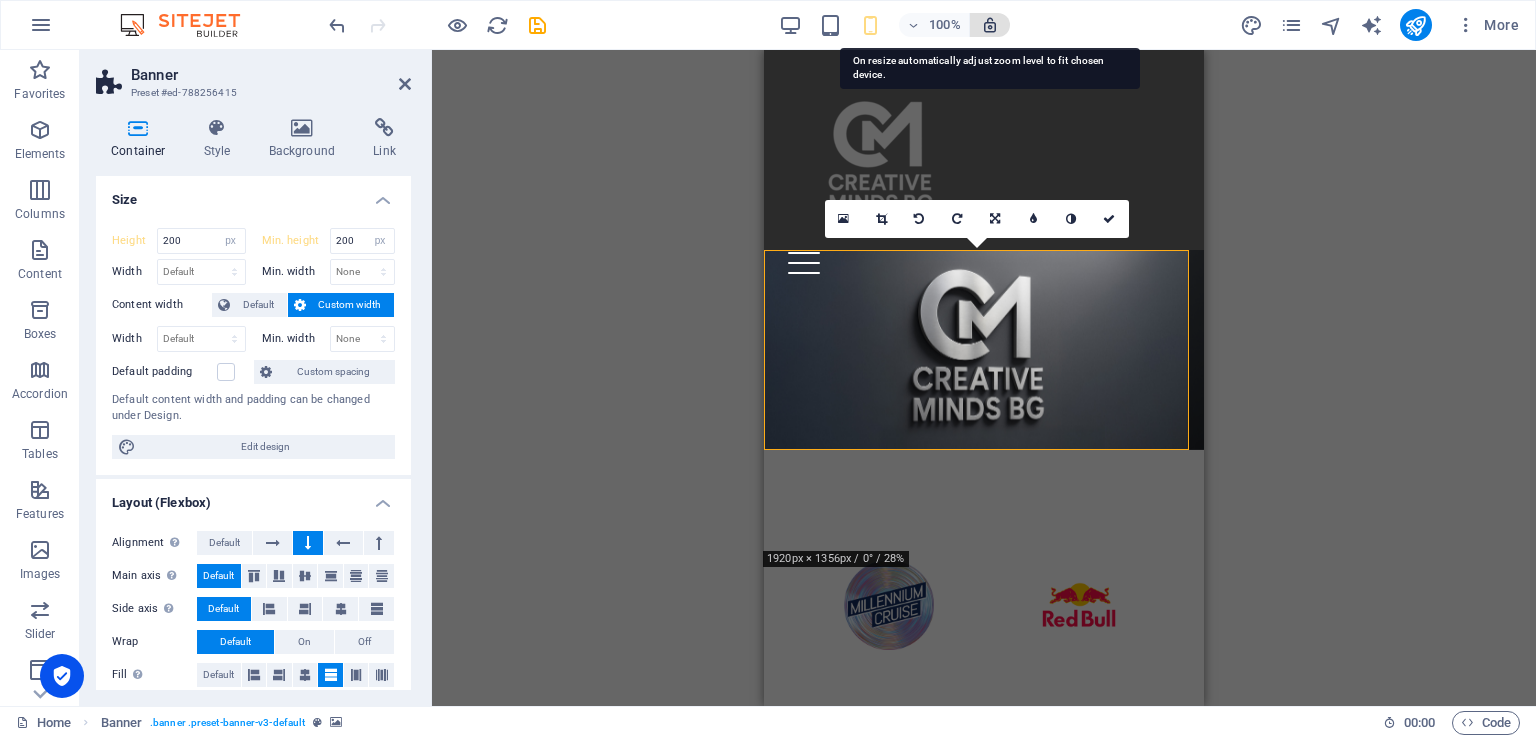 click at bounding box center [990, 25] 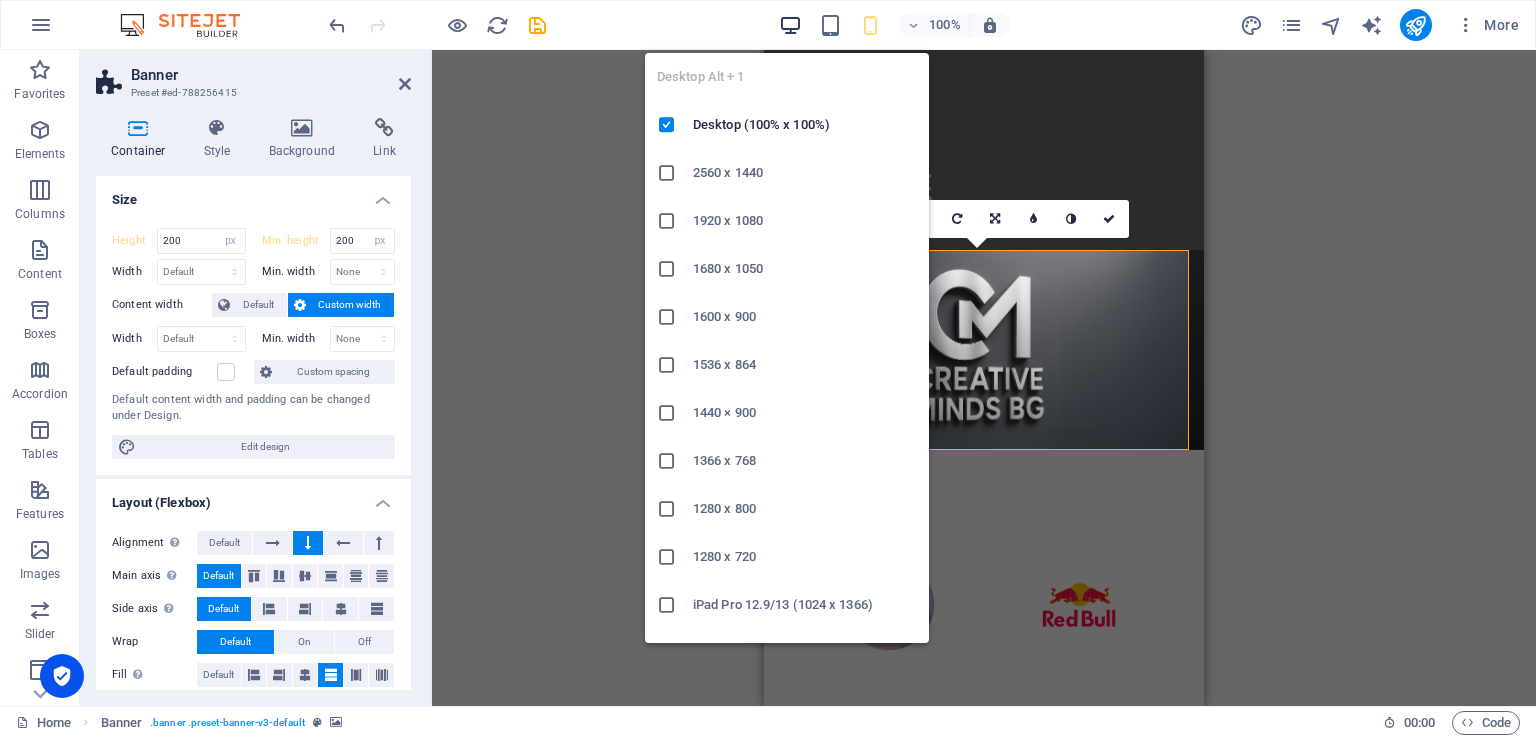click at bounding box center (790, 25) 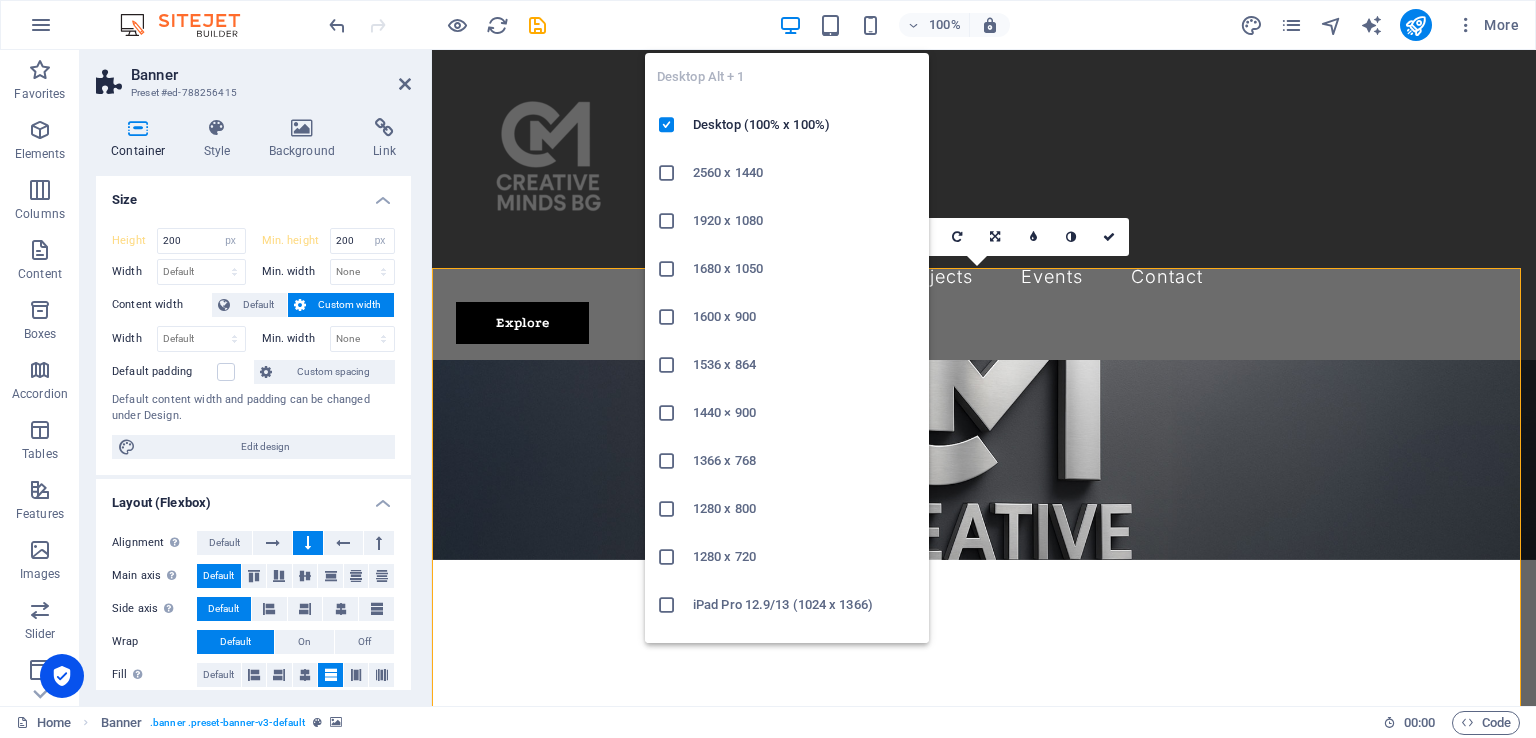 type 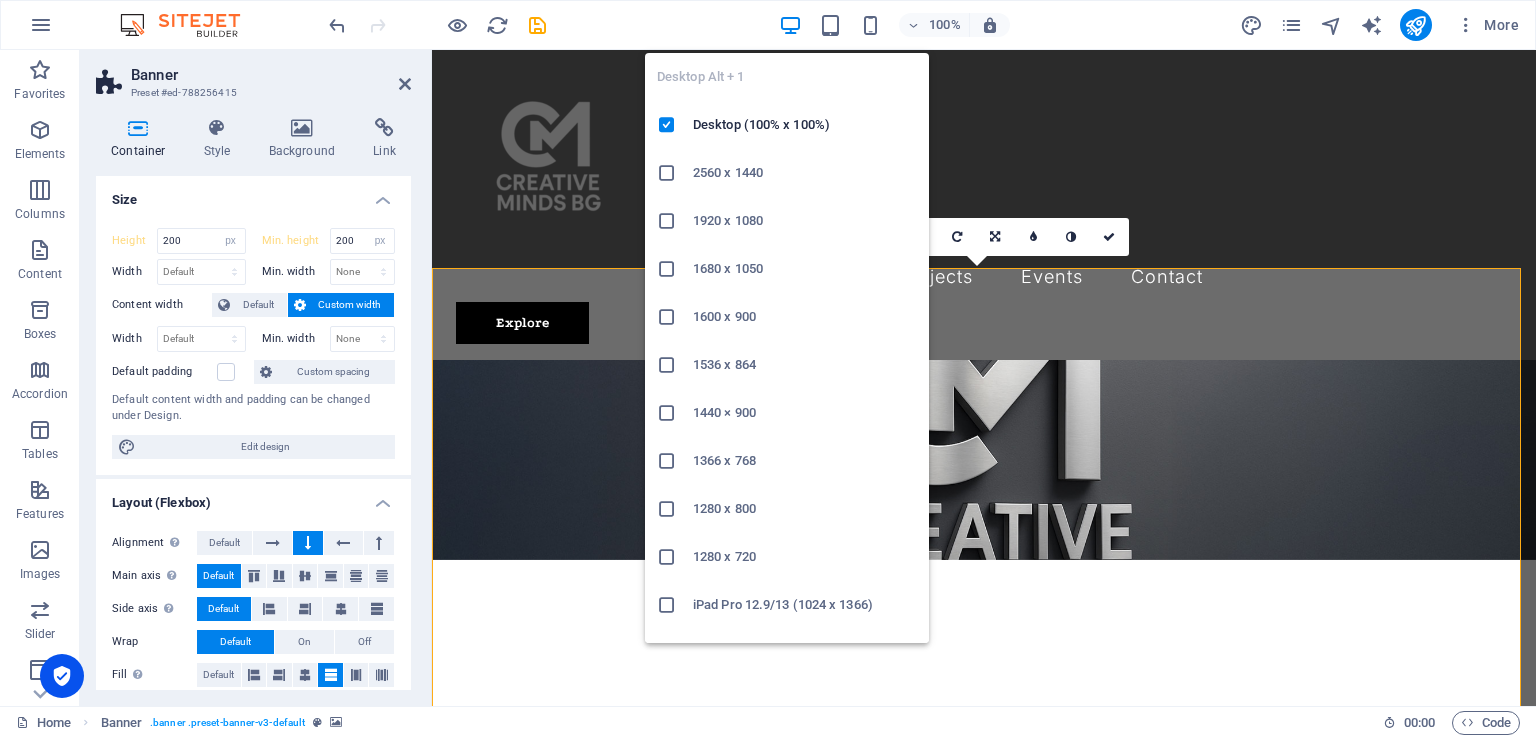 select on "DISABLED_OPTION_VALUE" 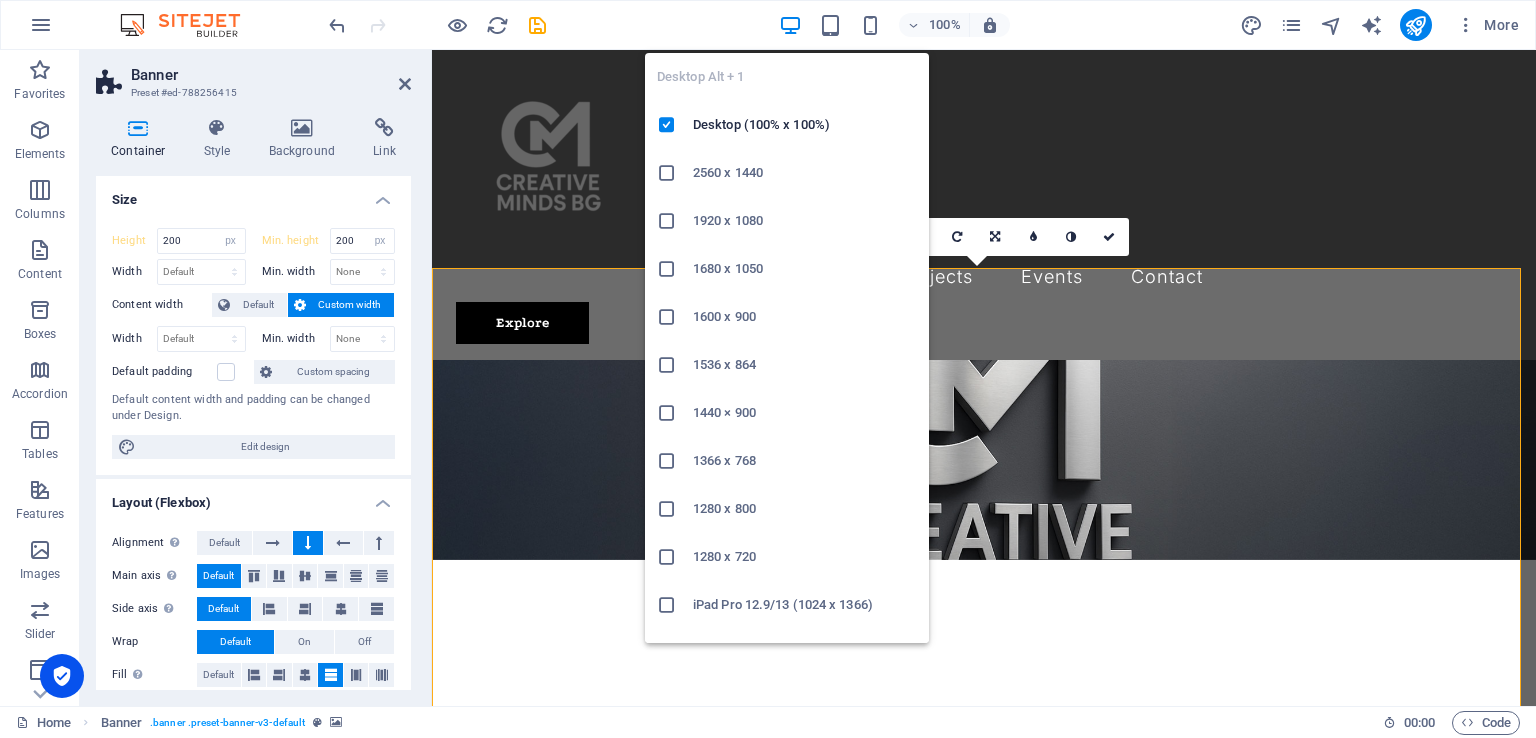 type on "90" 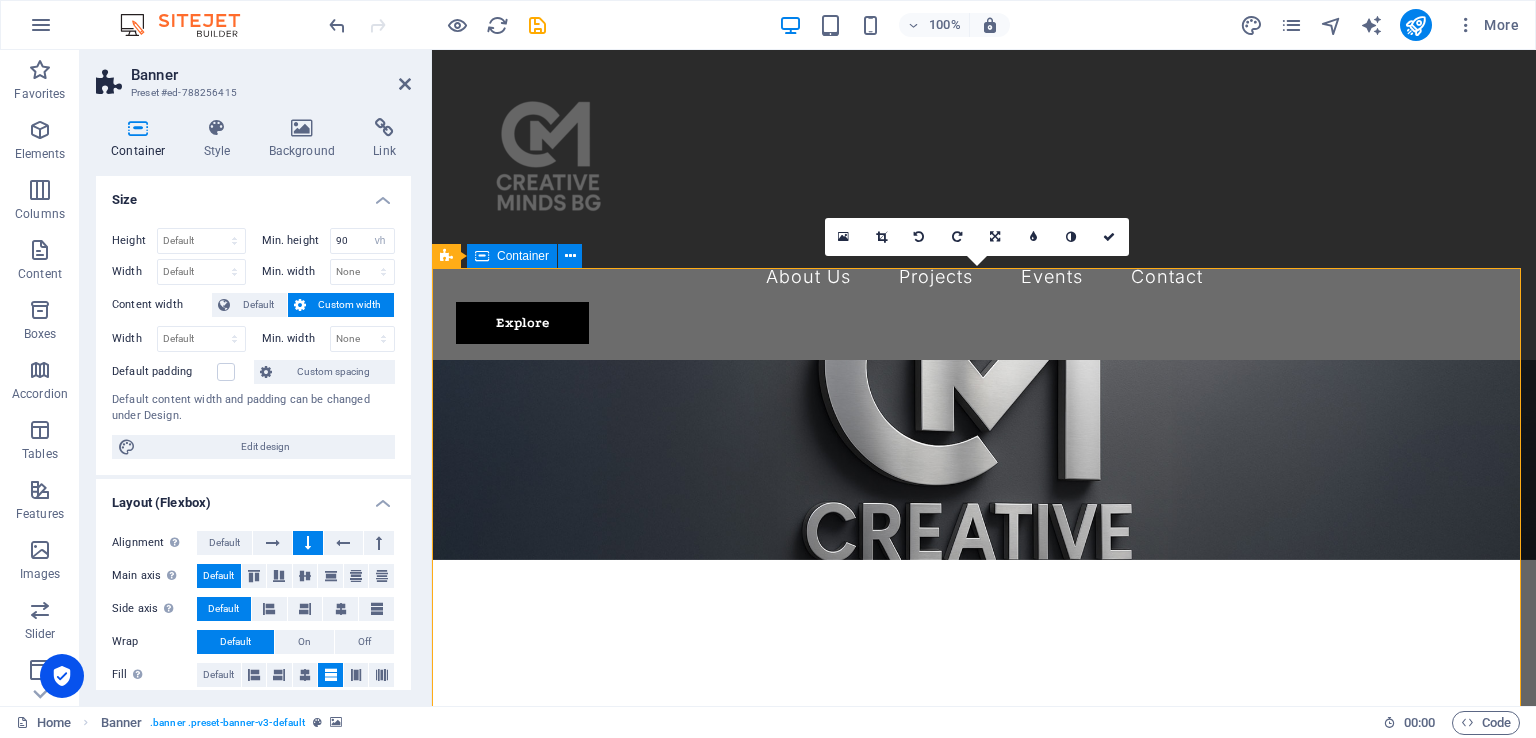 drag, startPoint x: 1061, startPoint y: 398, endPoint x: 1382, endPoint y: 389, distance: 321.12613 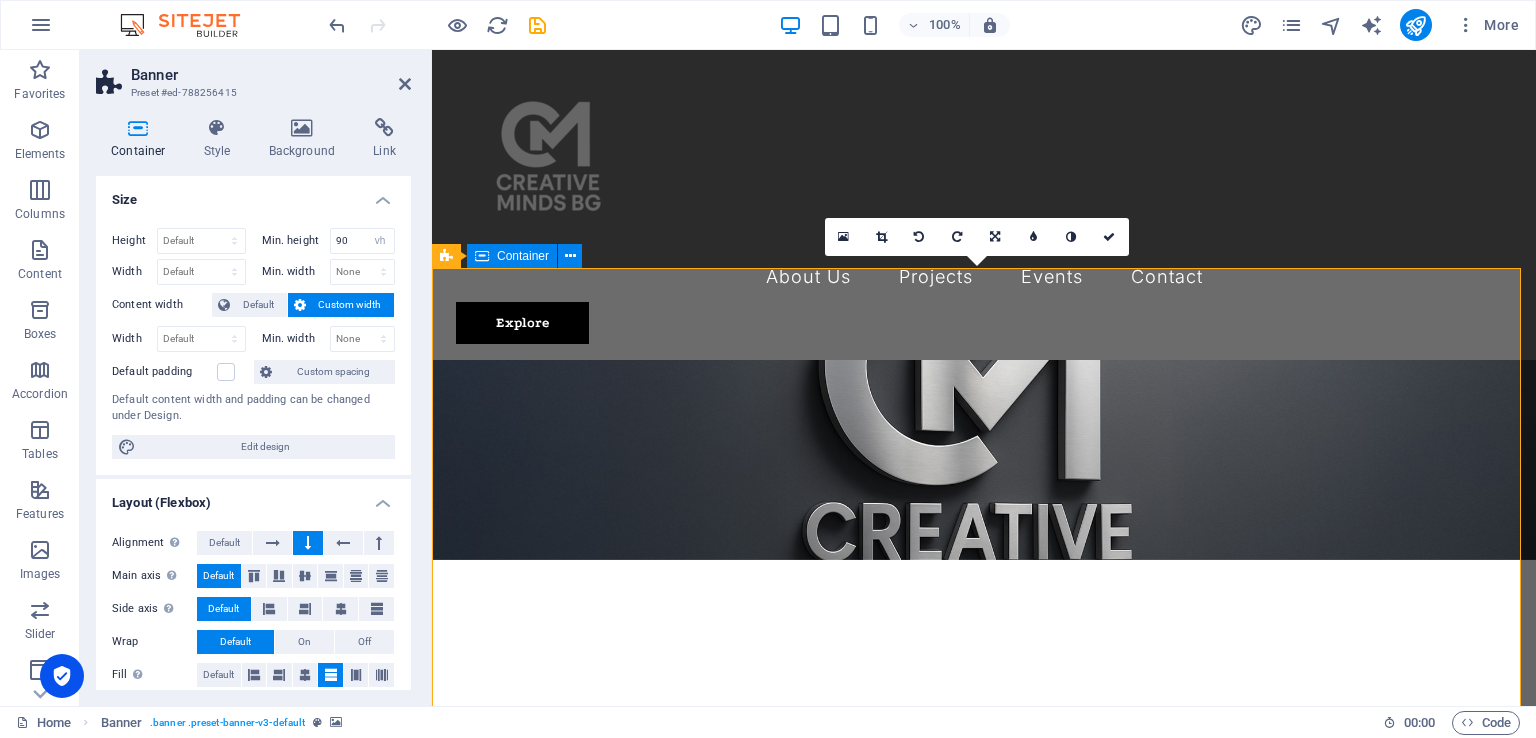 click at bounding box center (984, 647) 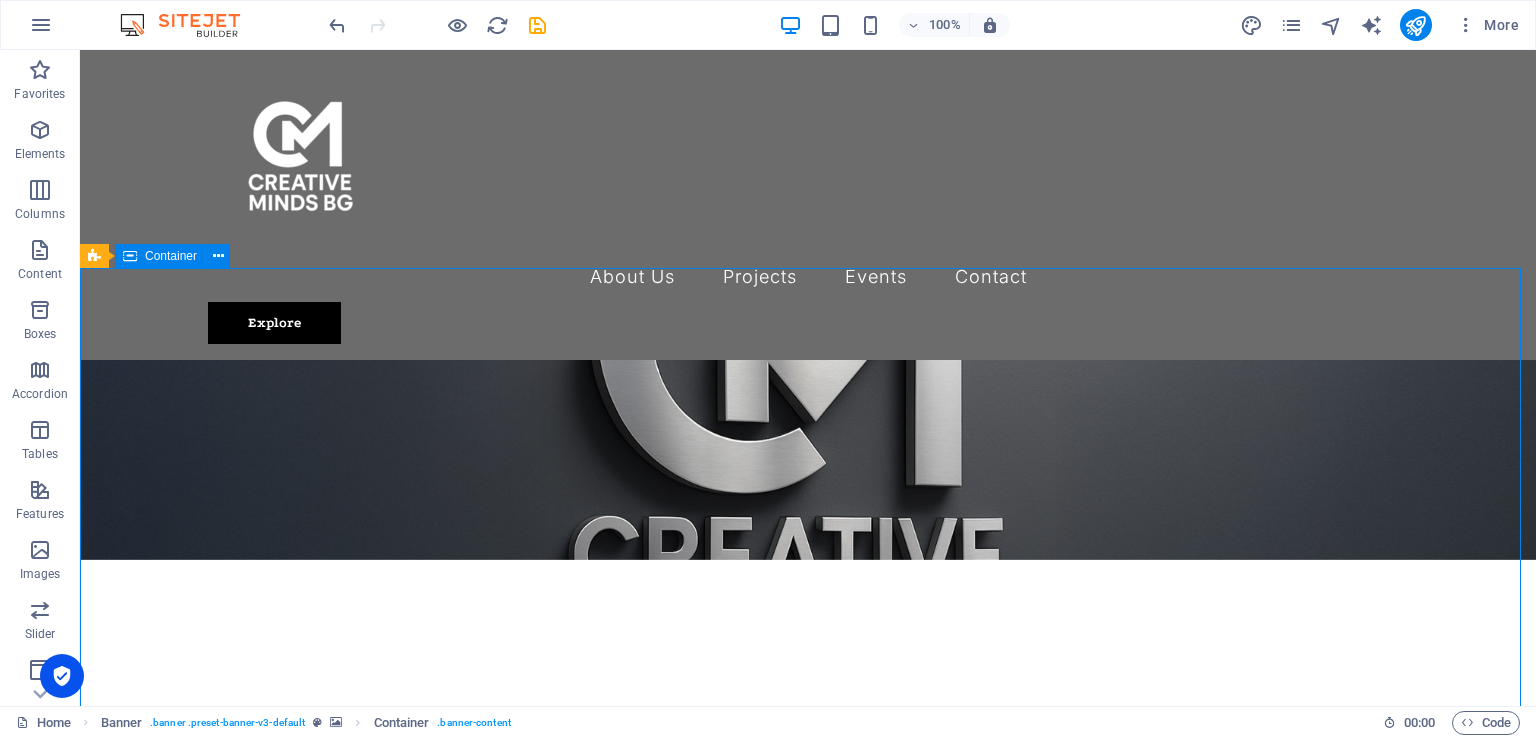click at bounding box center (808, 647) 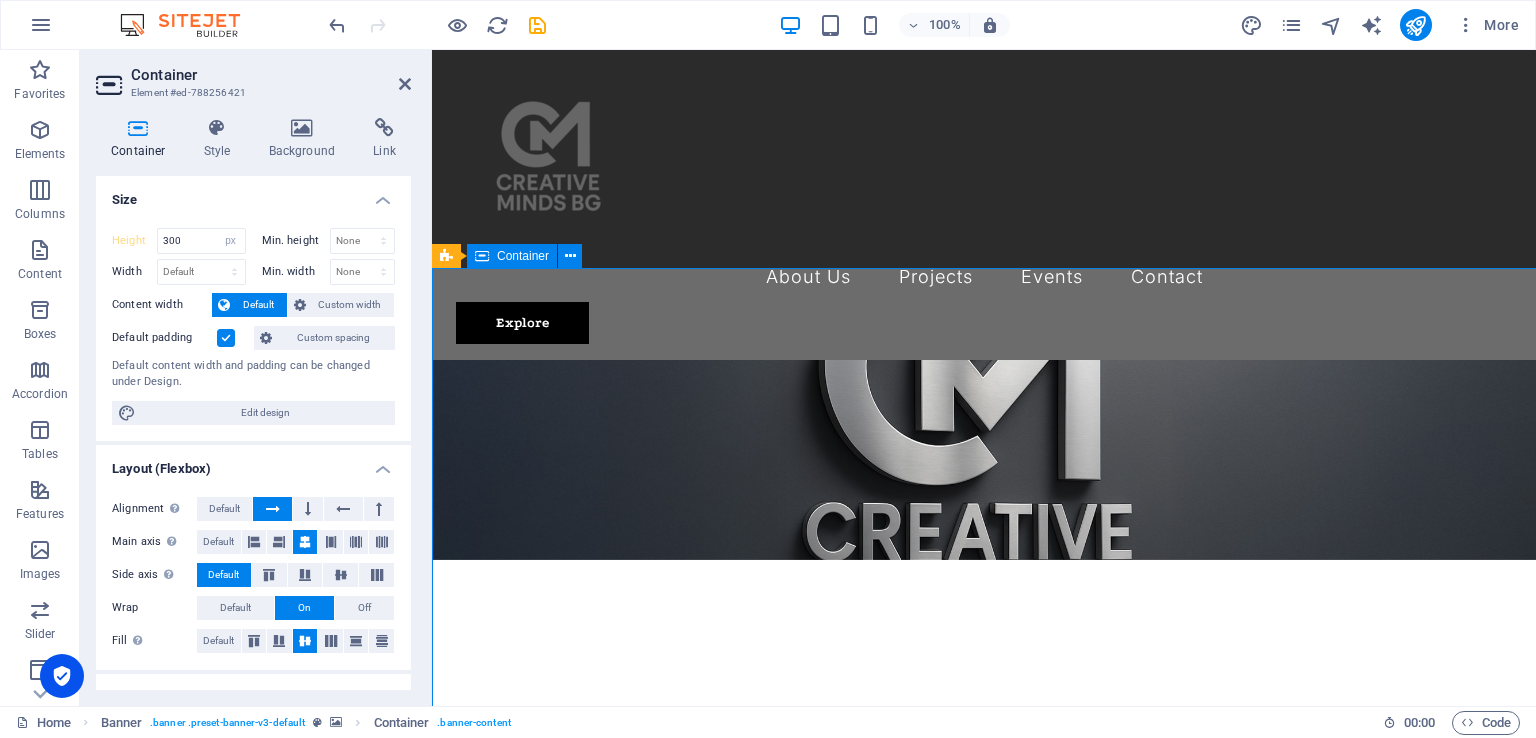 type 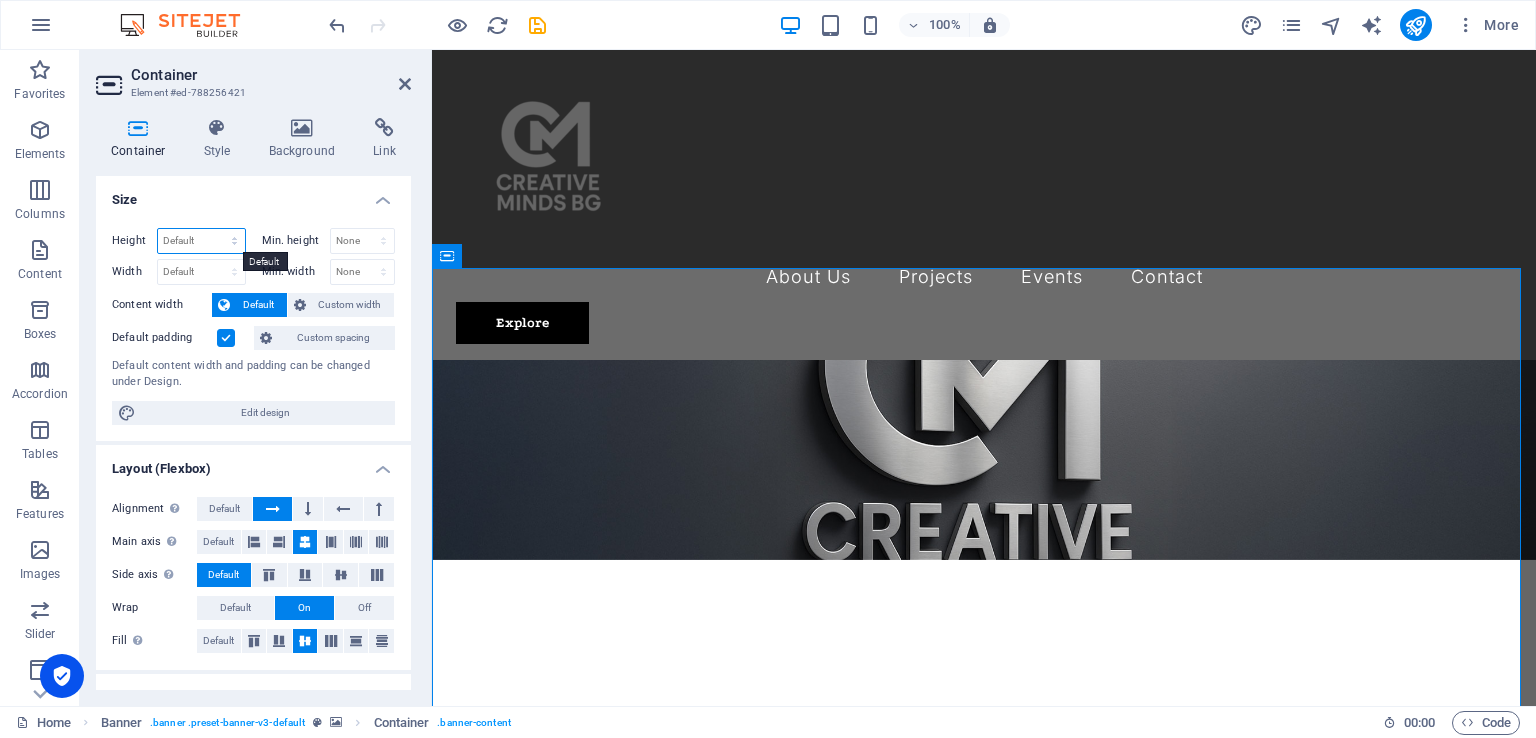 click on "Default px rem % vh vw" at bounding box center (201, 241) 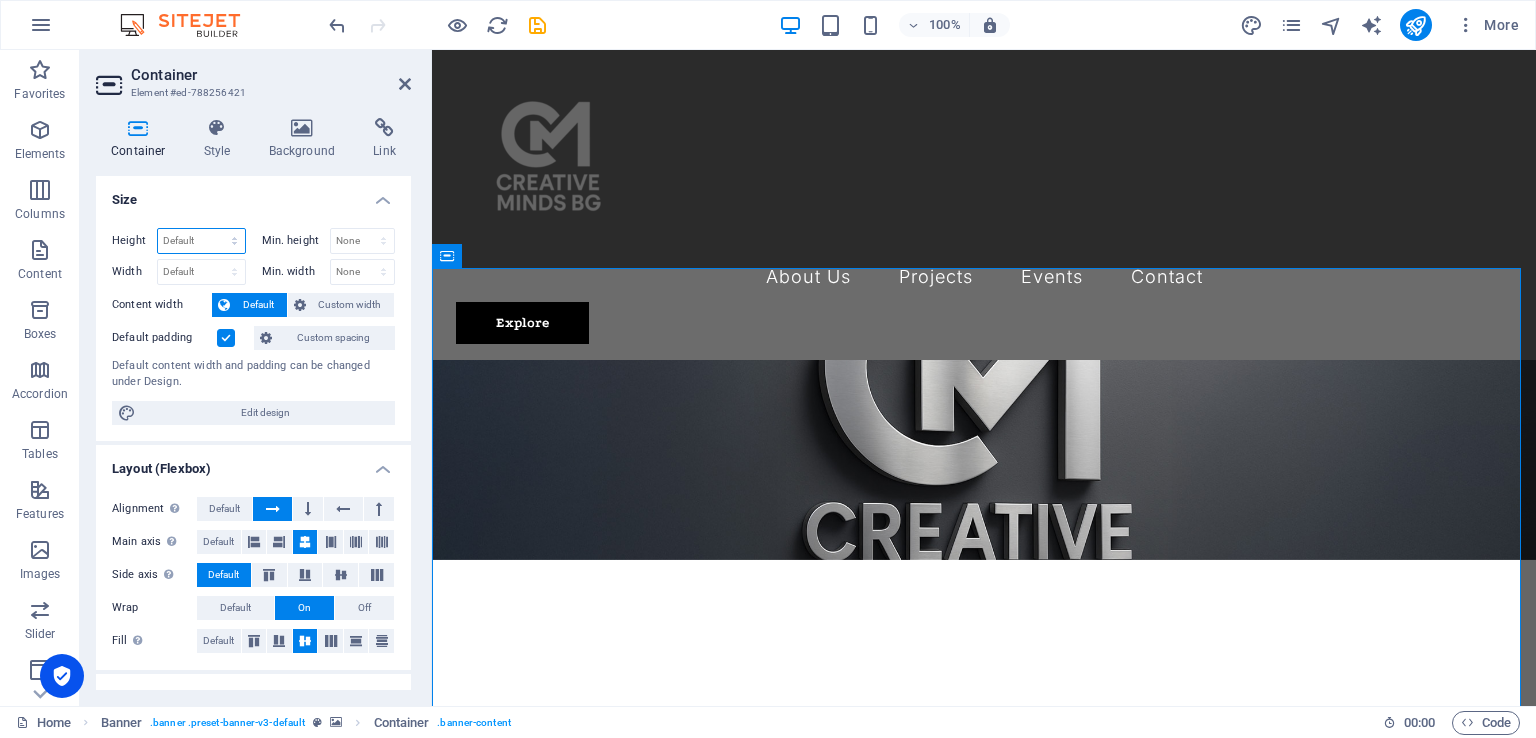 select on "px" 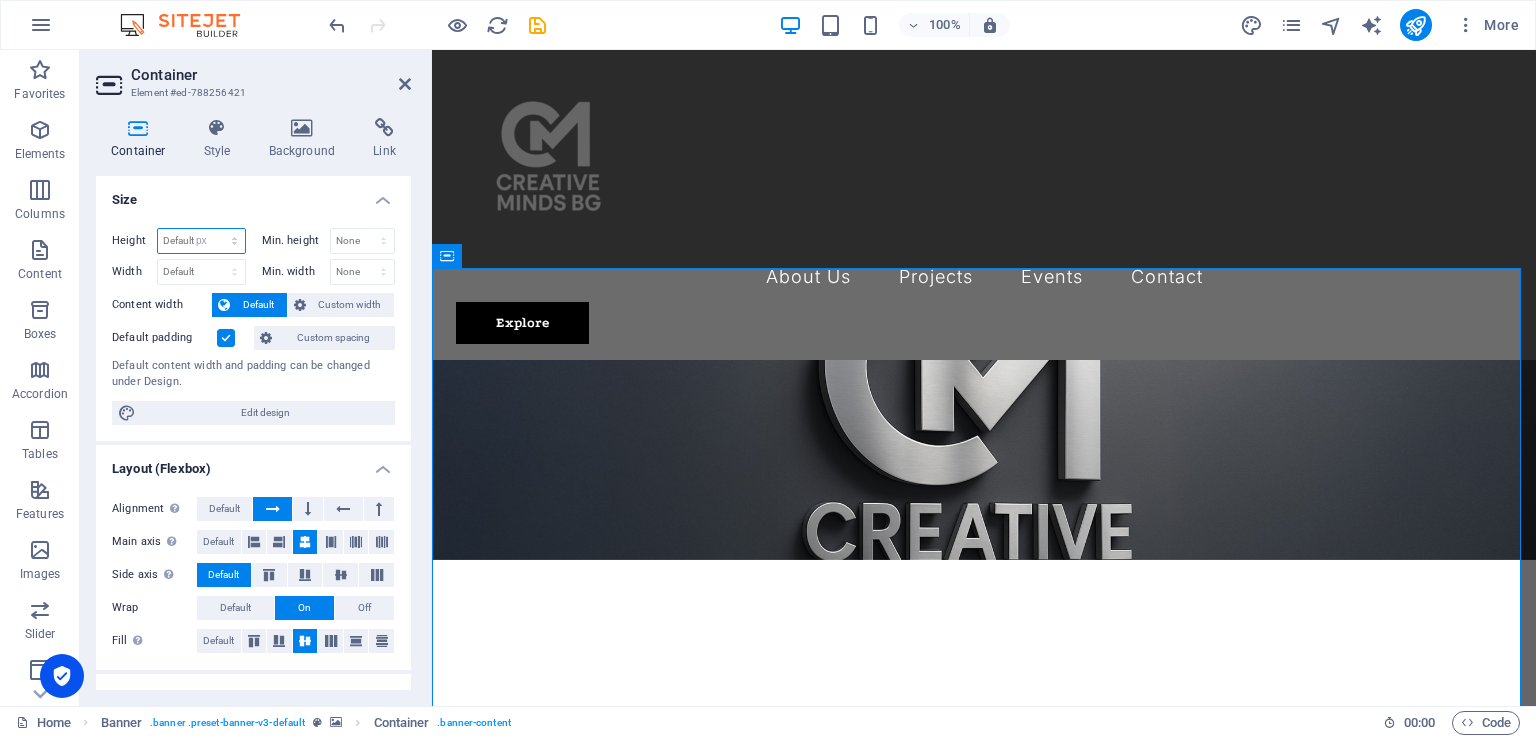 click on "Default px rem % vh vw" at bounding box center (201, 241) 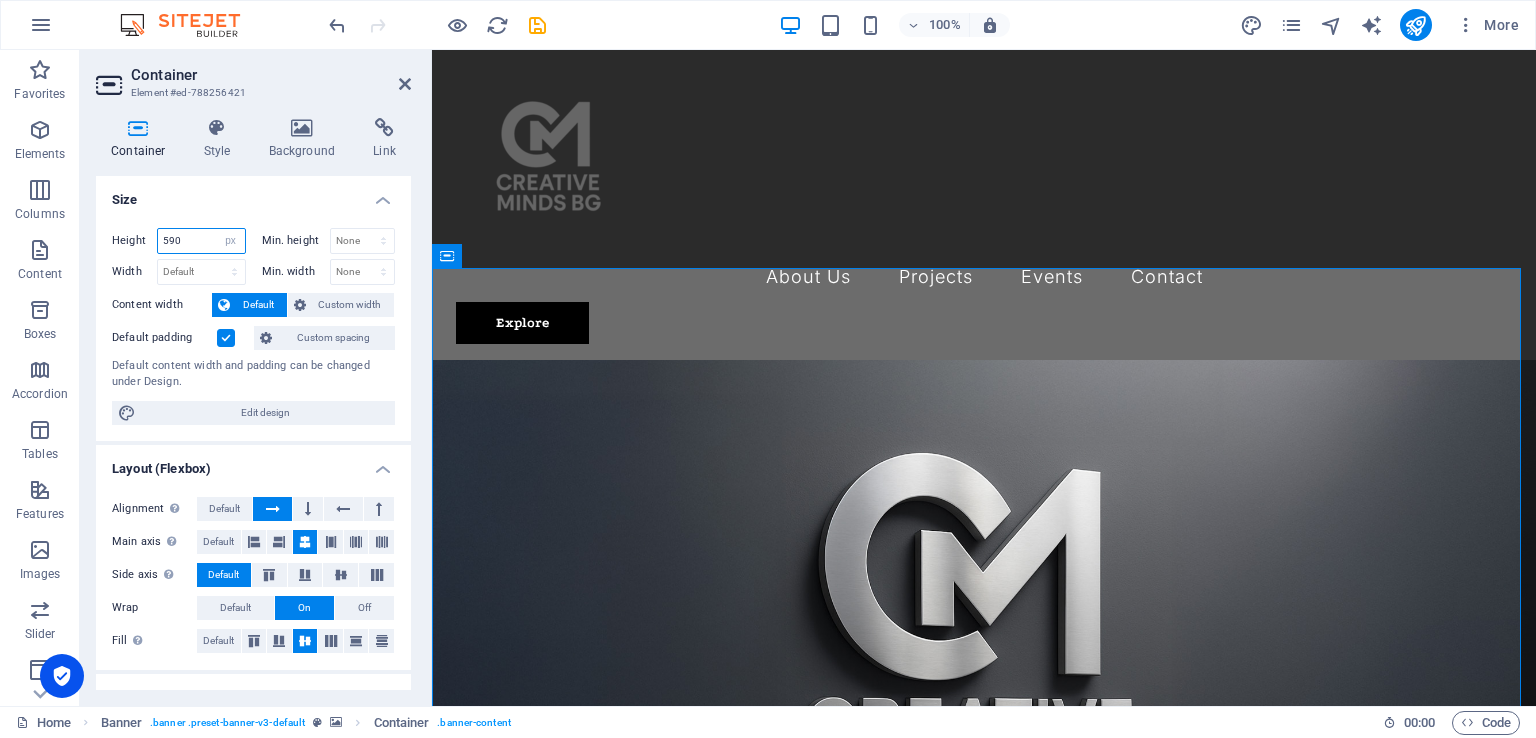 click on "590" at bounding box center [201, 241] 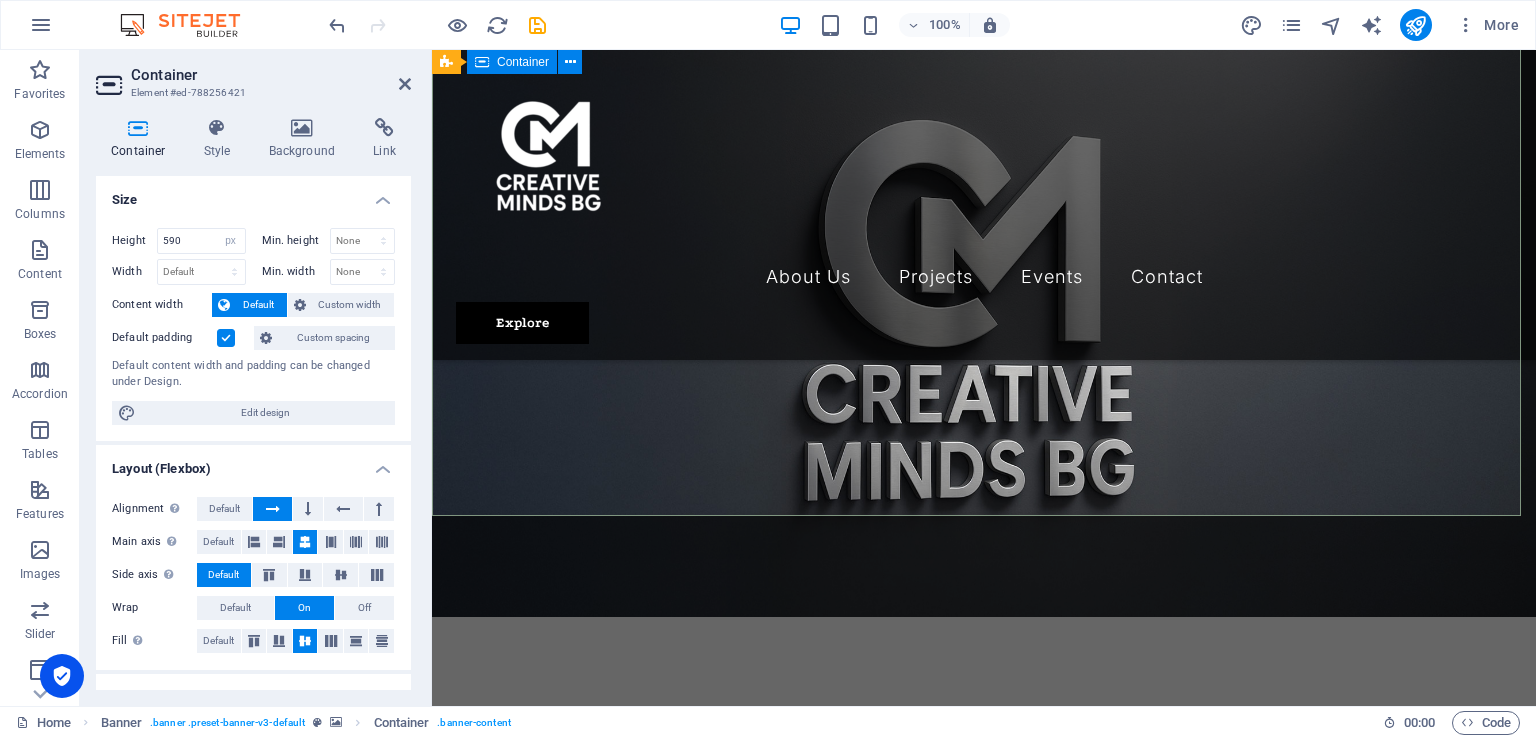scroll, scrollTop: 0, scrollLeft: 0, axis: both 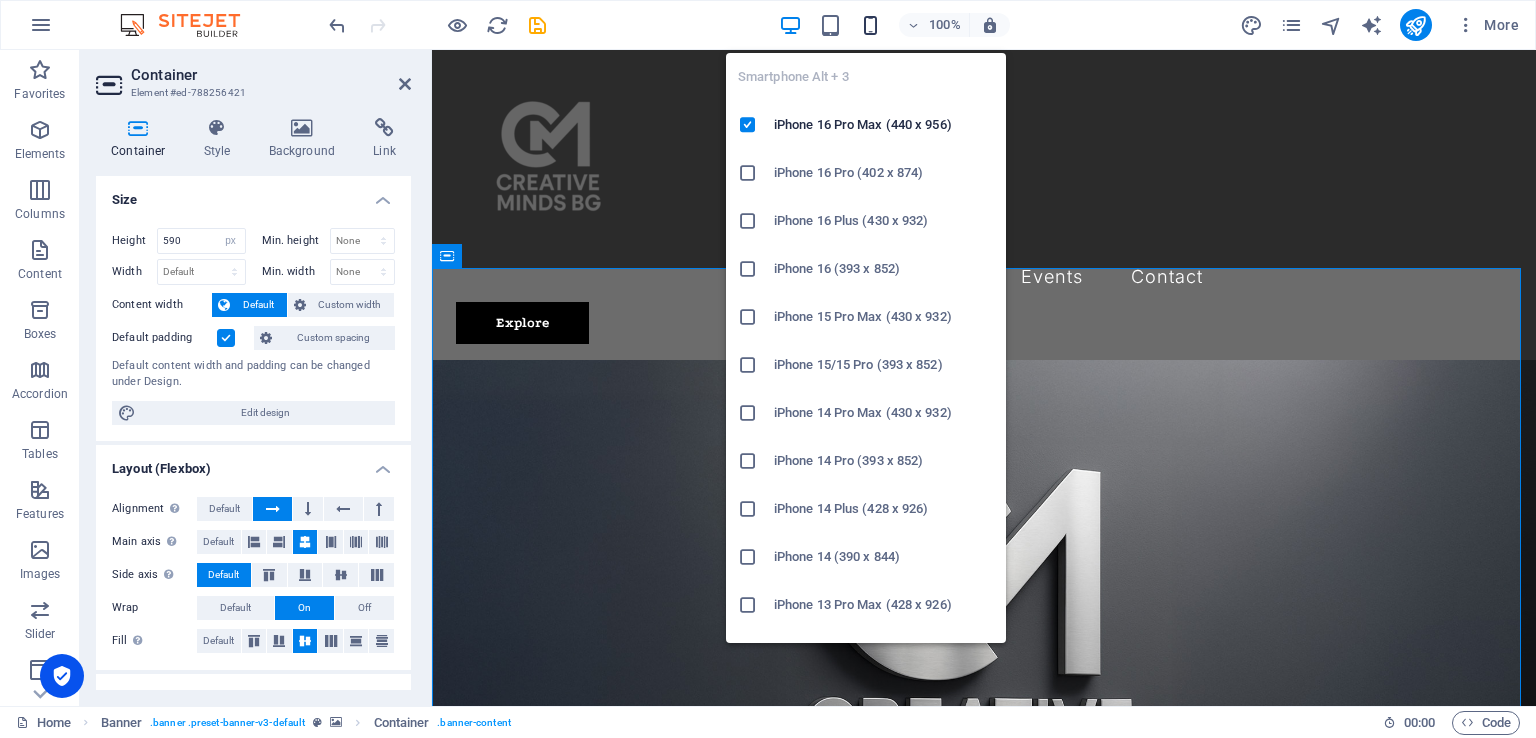 click at bounding box center (870, 25) 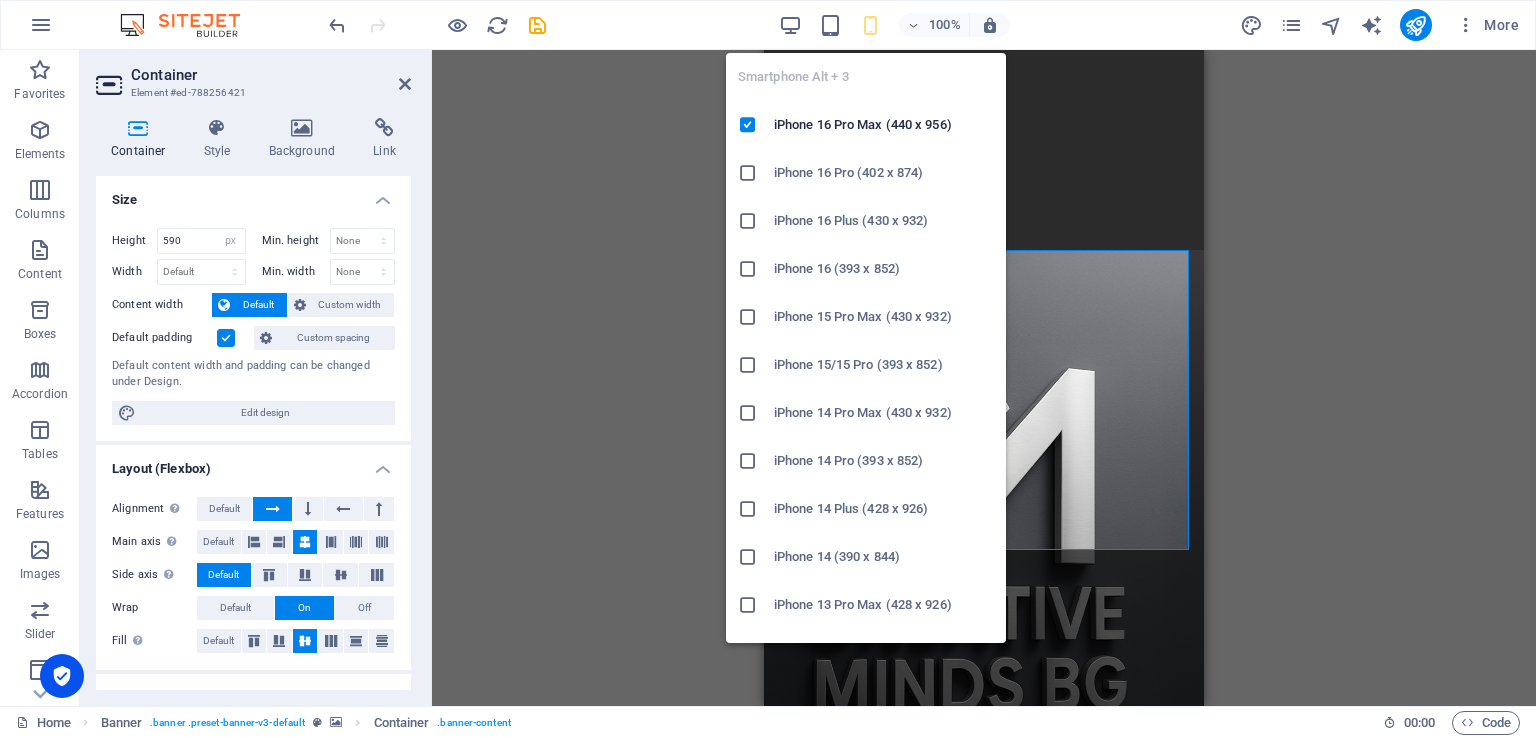 type on "300" 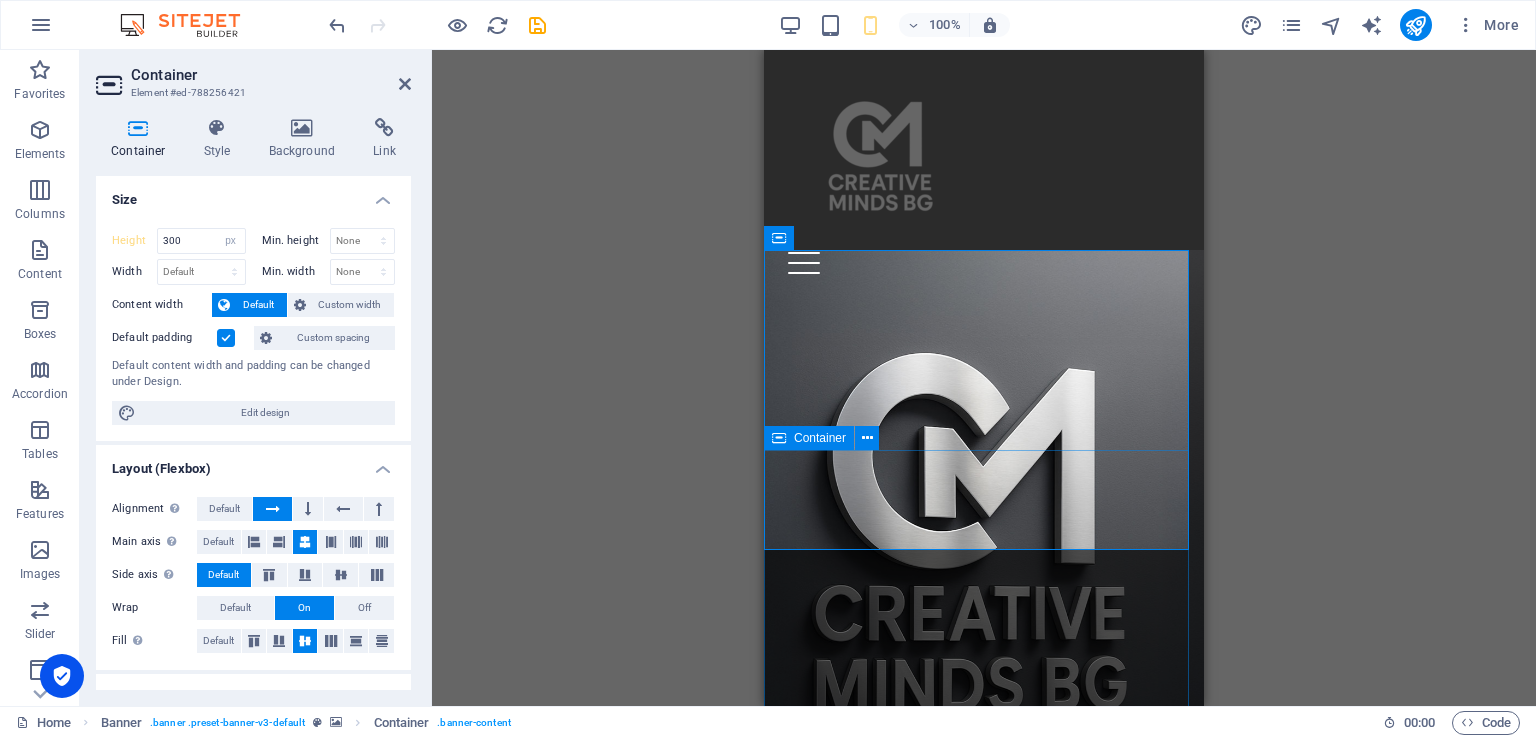 click at bounding box center [984, 605] 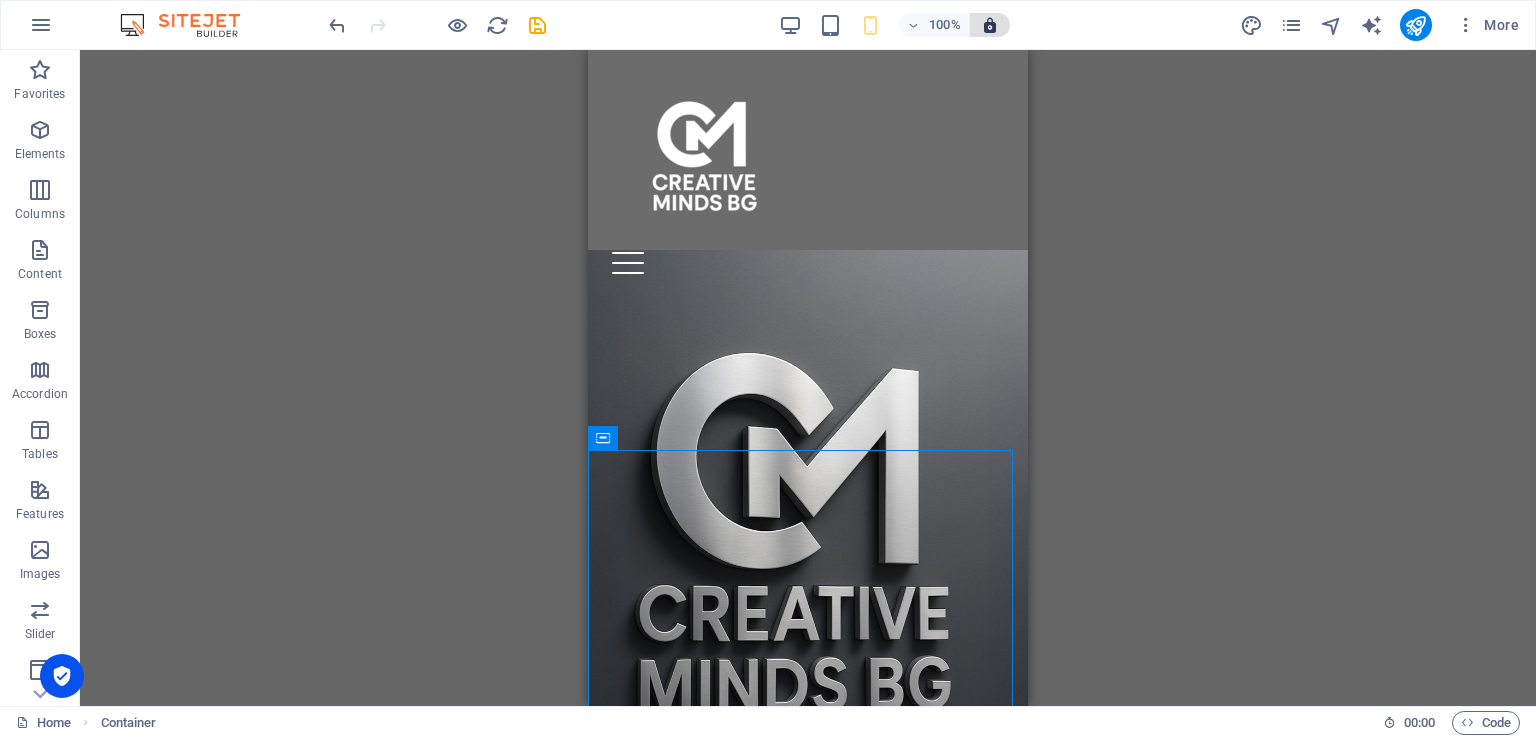 click at bounding box center [990, 25] 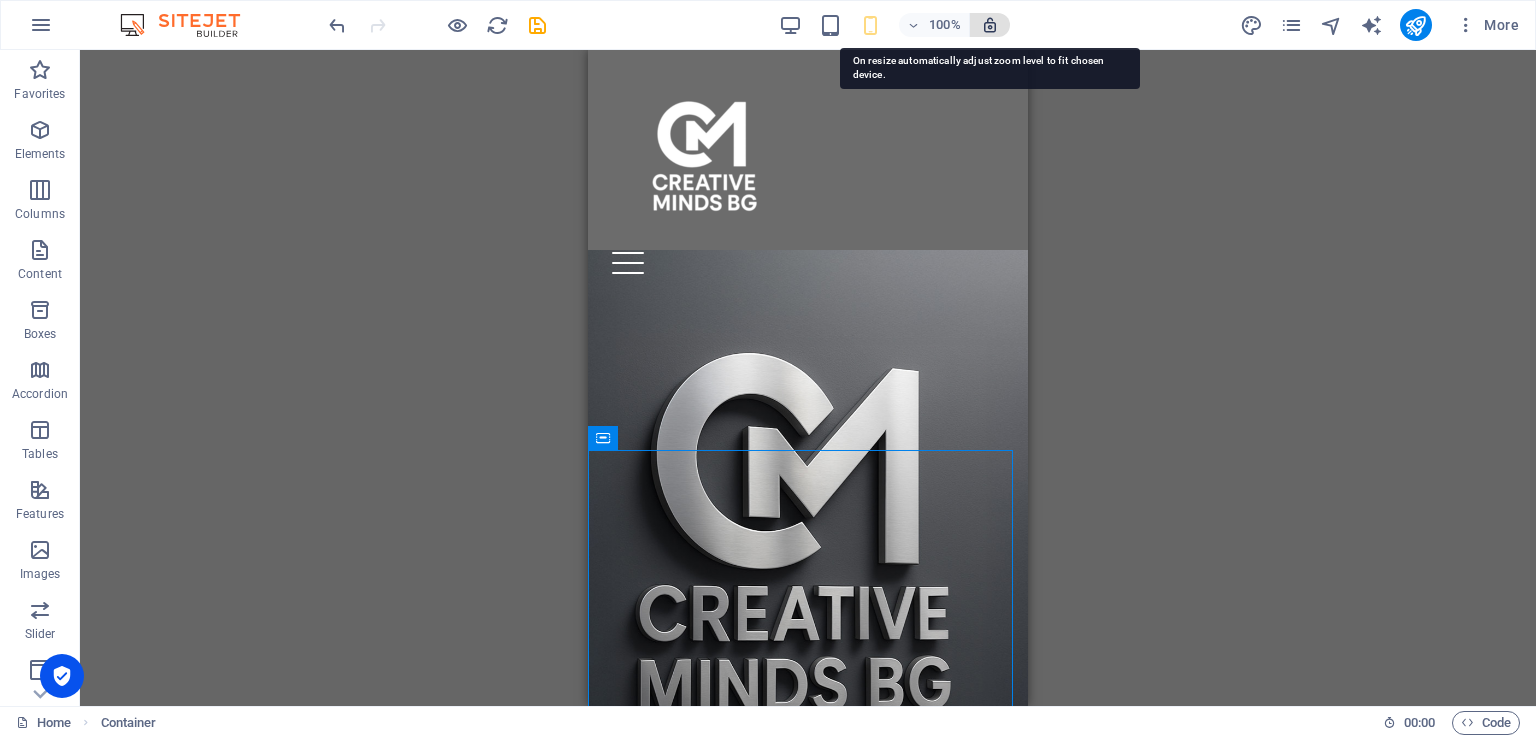 click at bounding box center [990, 25] 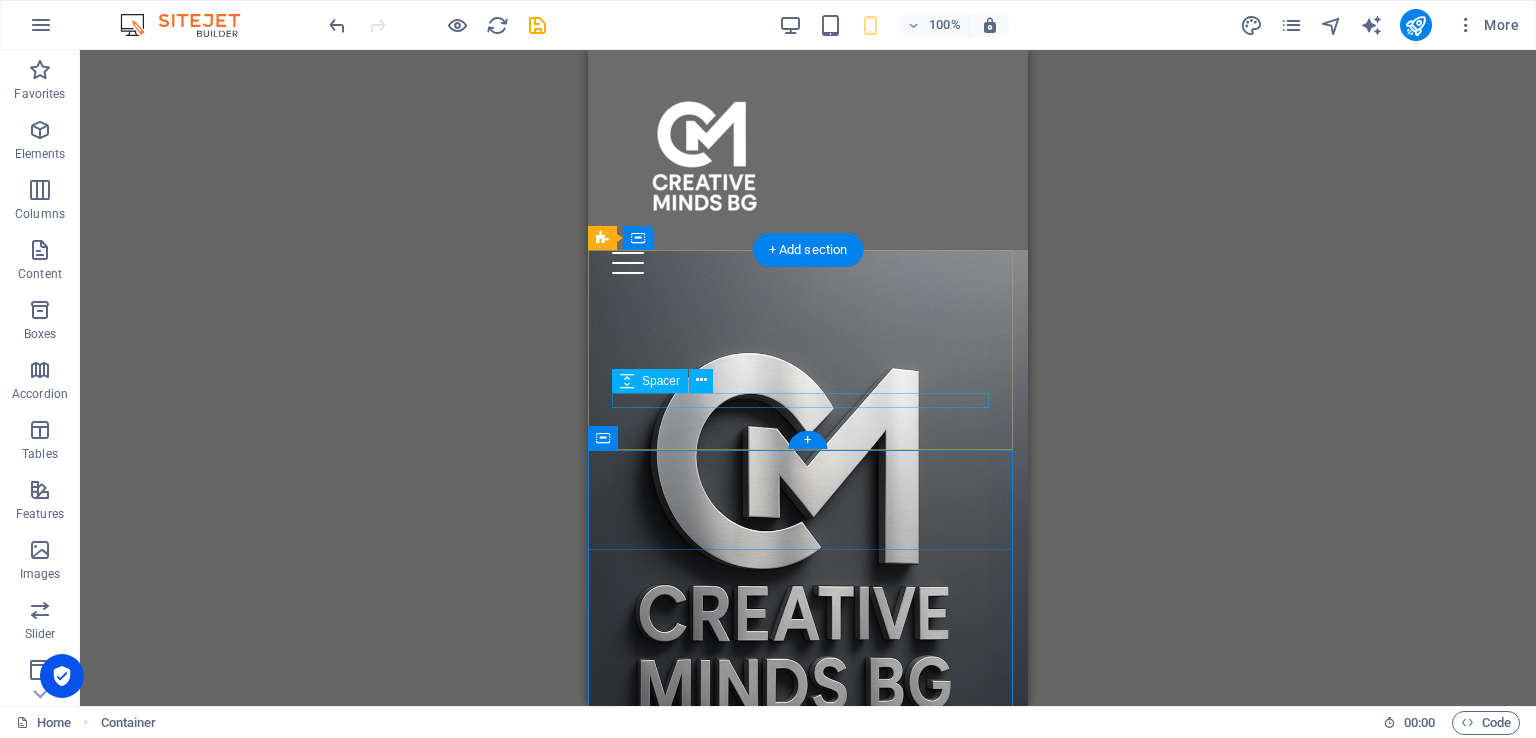 click at bounding box center [808, 887] 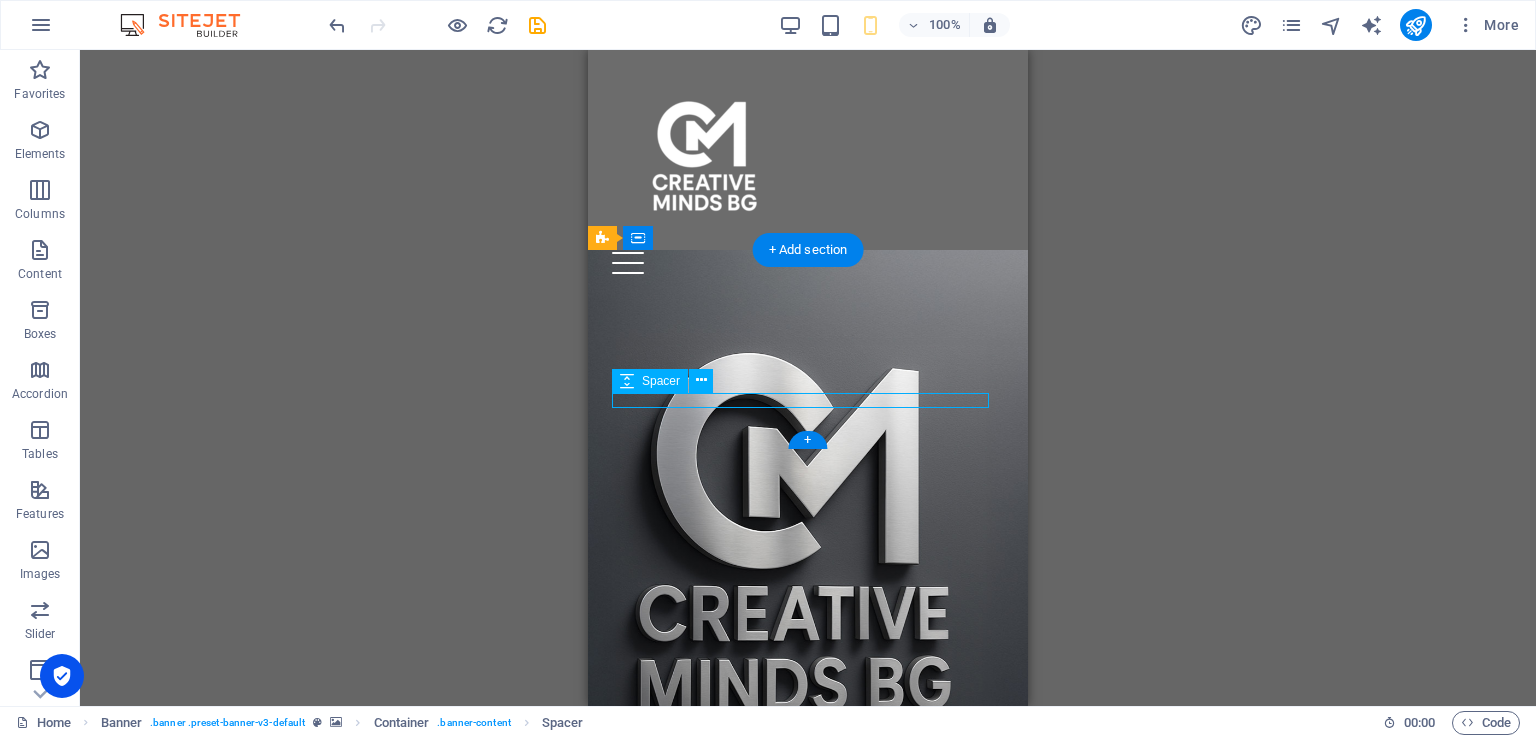 click at bounding box center (808, 887) 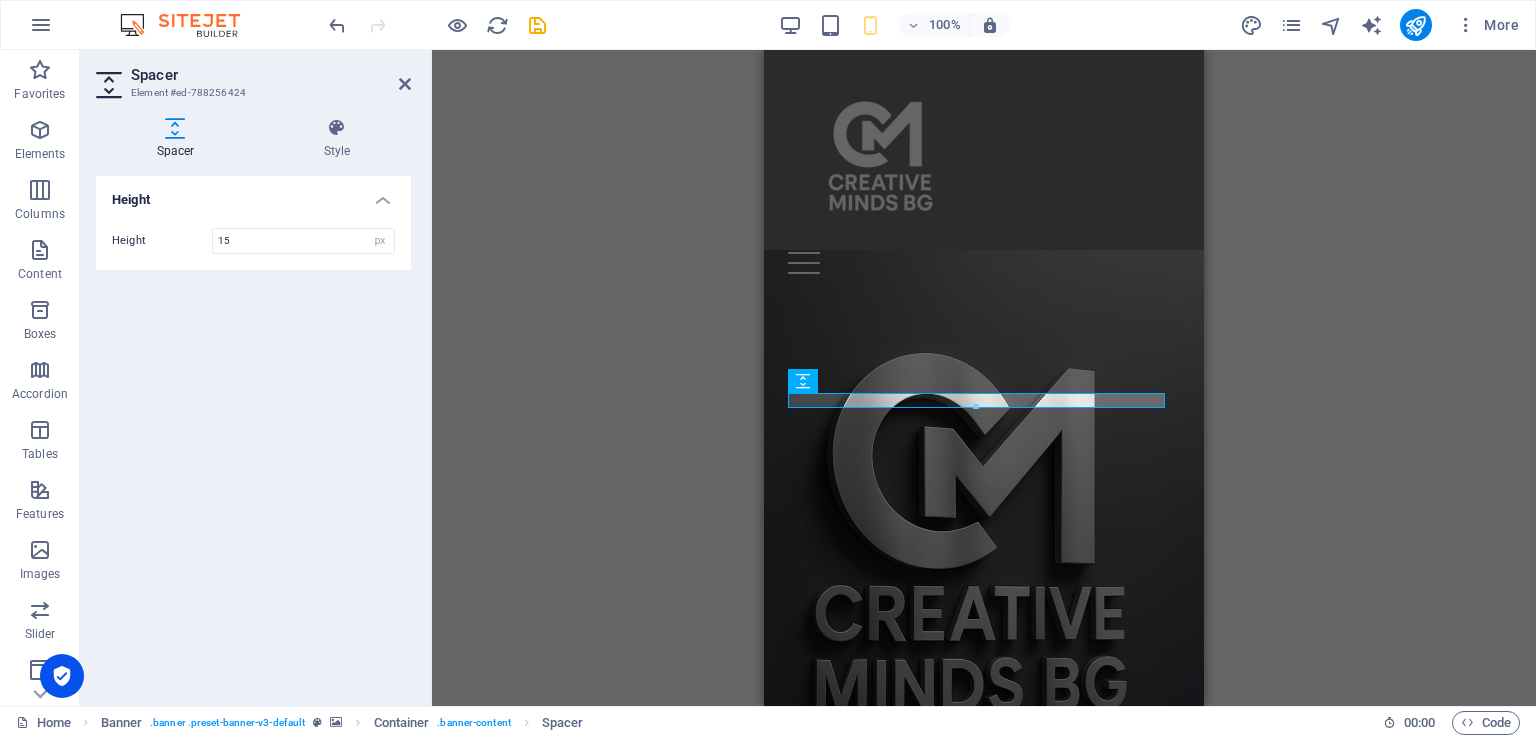 click at bounding box center [976, 407] 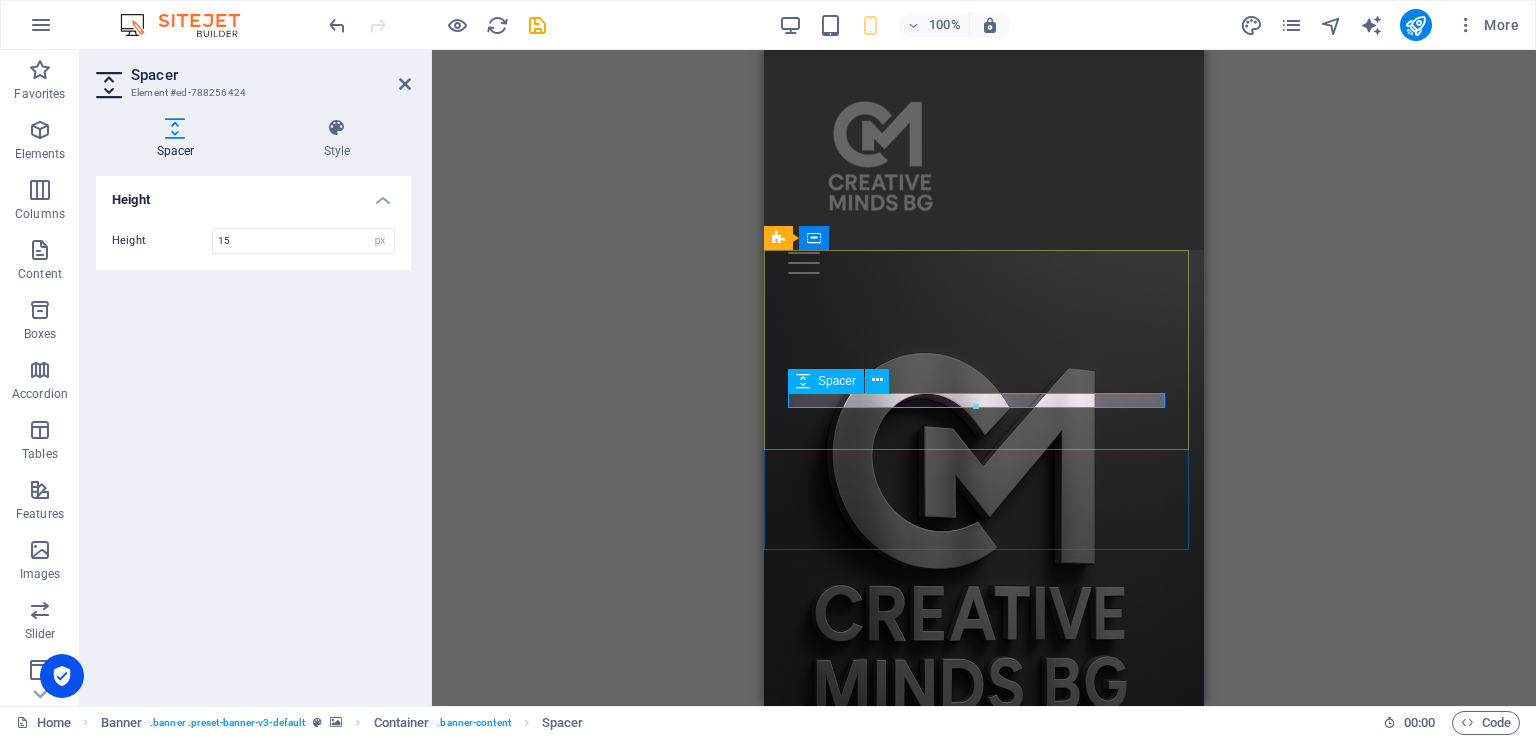 click at bounding box center (984, 887) 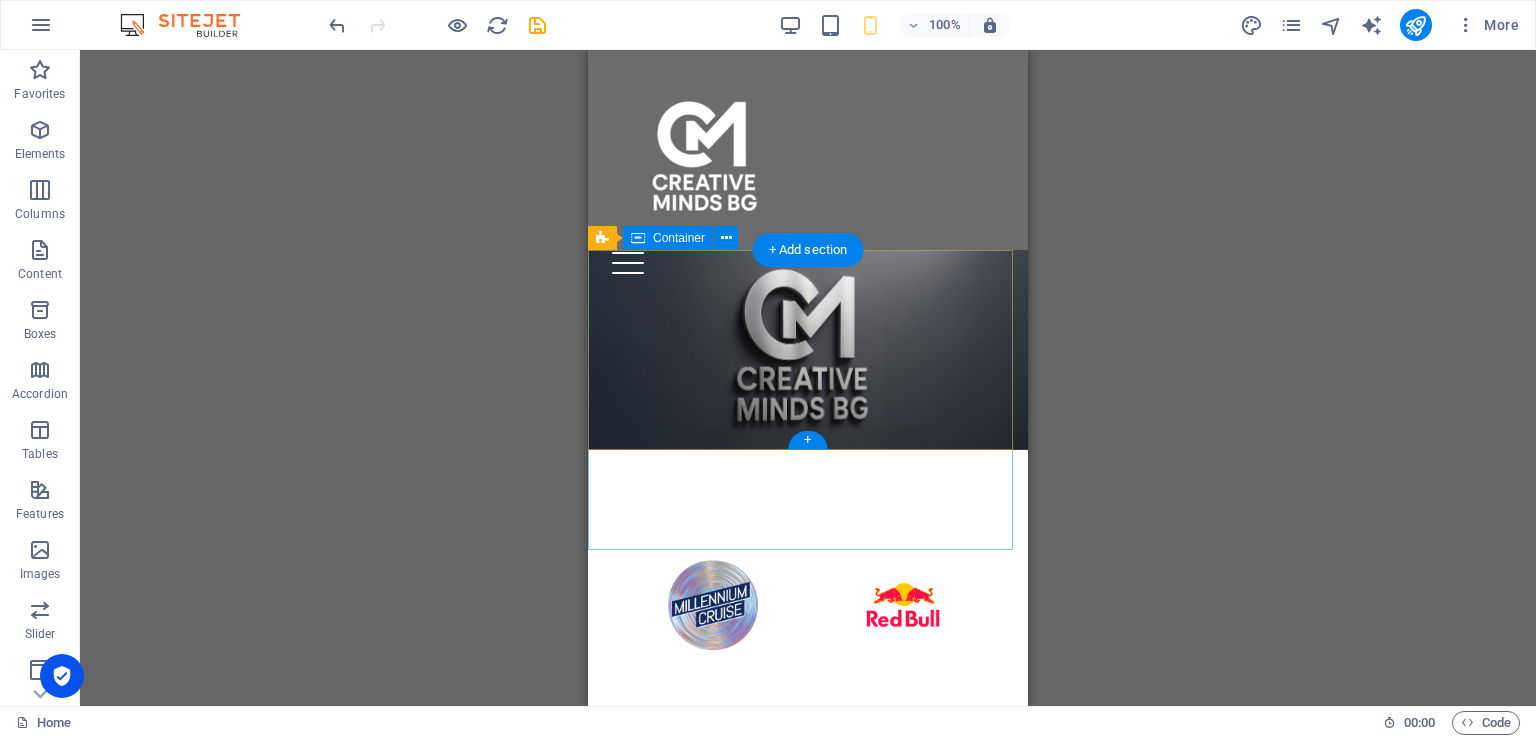 click at bounding box center [808, 600] 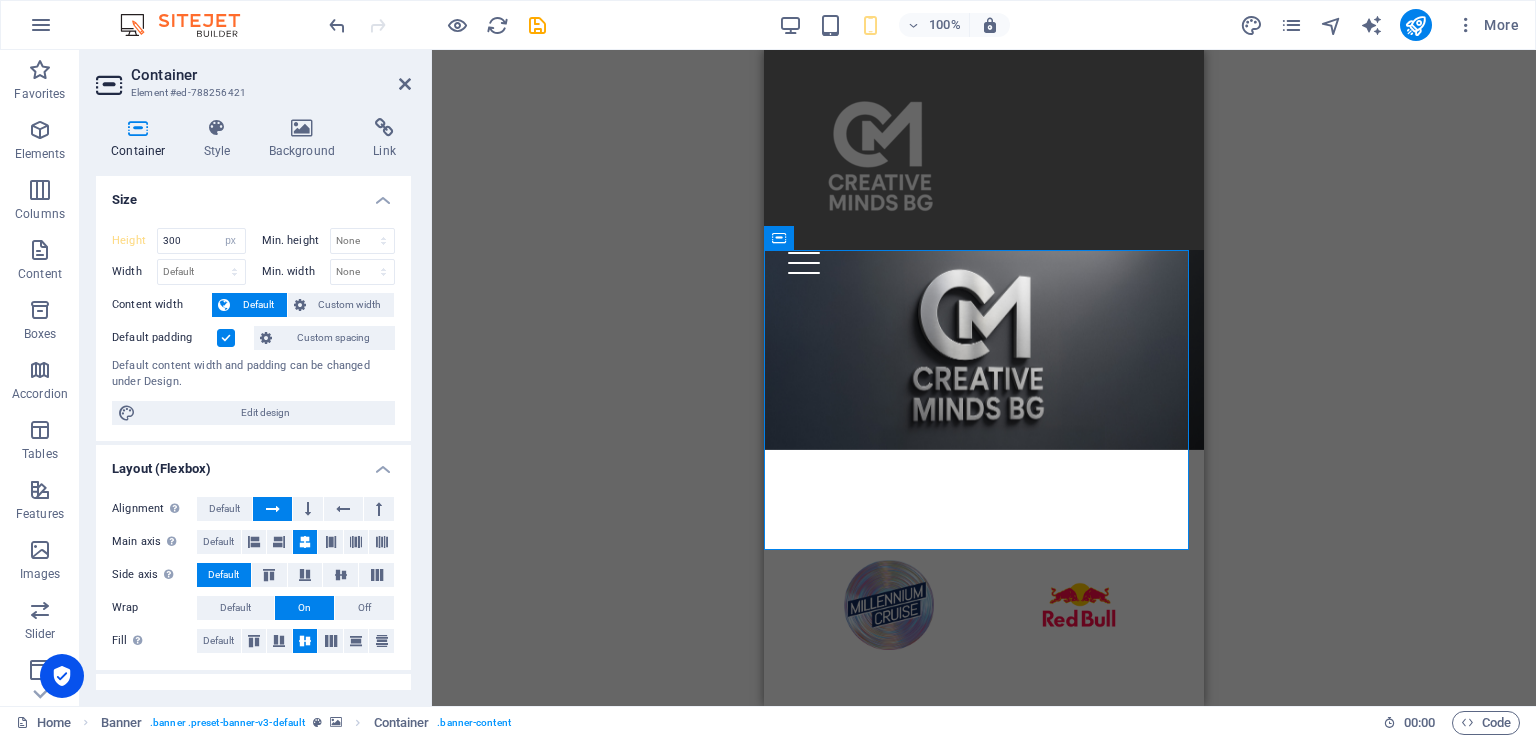 click on "Drag here to replace the existing content. Press “Ctrl” if you want to create a new element.
H2   Banner   Container   Banner   Image   Spacer   Menu Bar   Spacer   HTML   Container   Logo   Menu   Container" at bounding box center [984, 378] 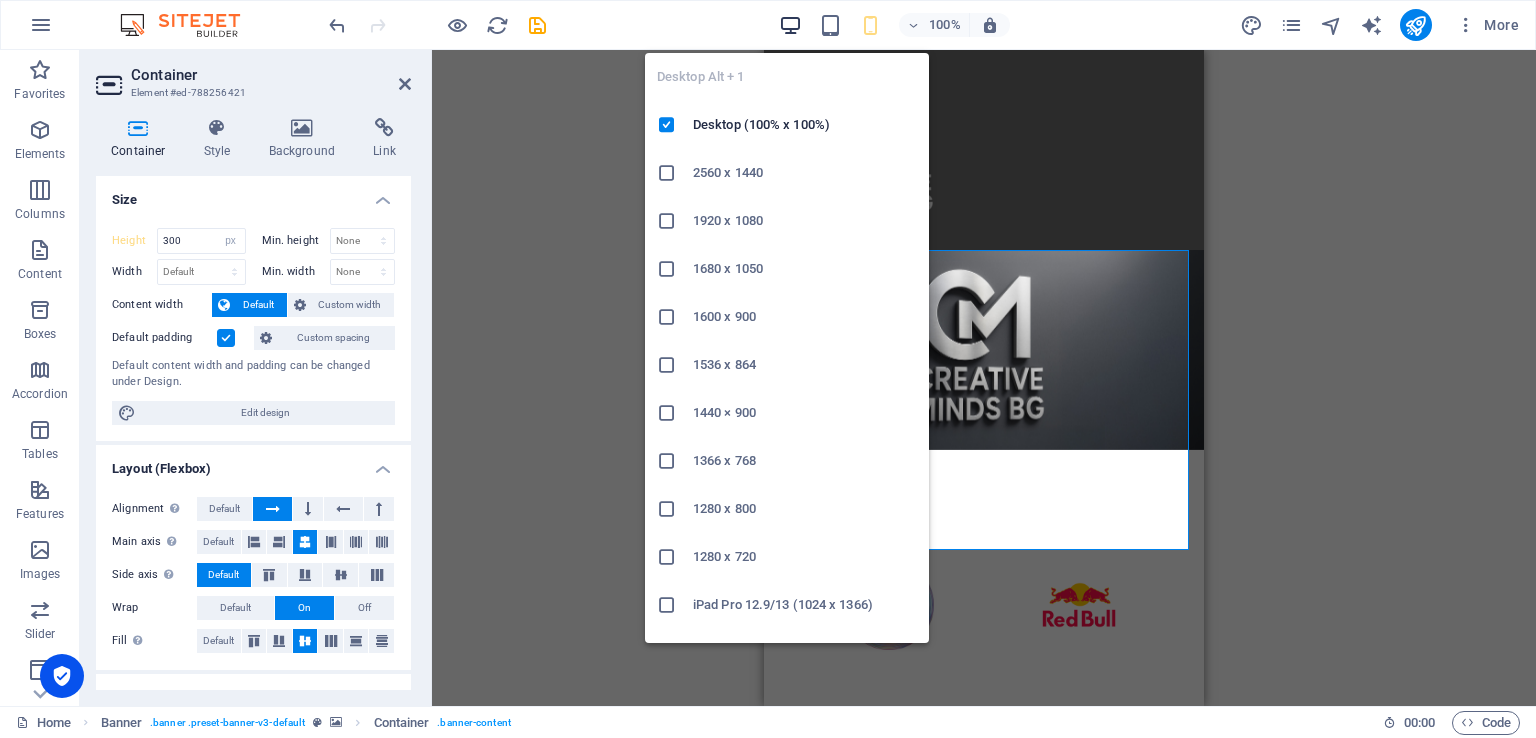 click at bounding box center (790, 25) 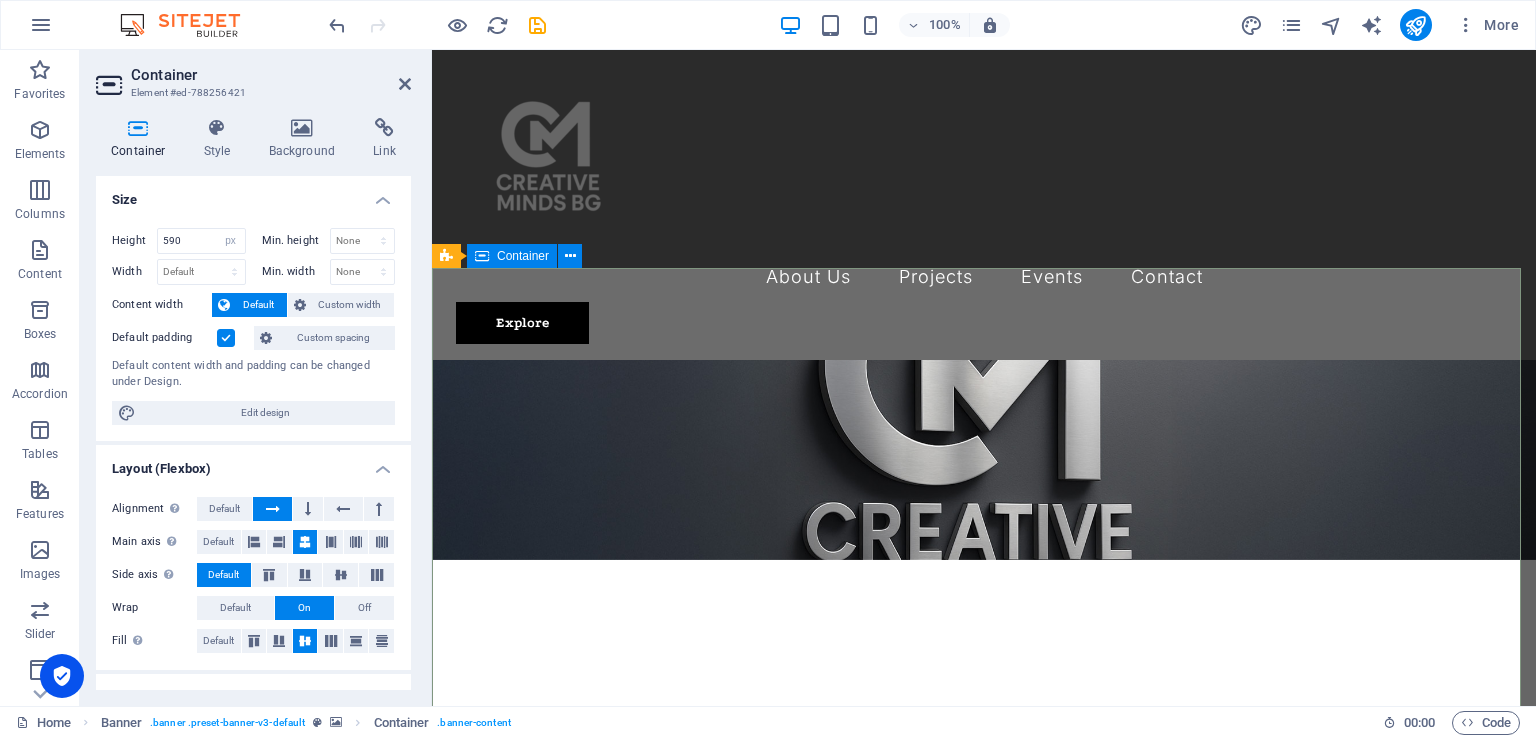 click at bounding box center (984, 855) 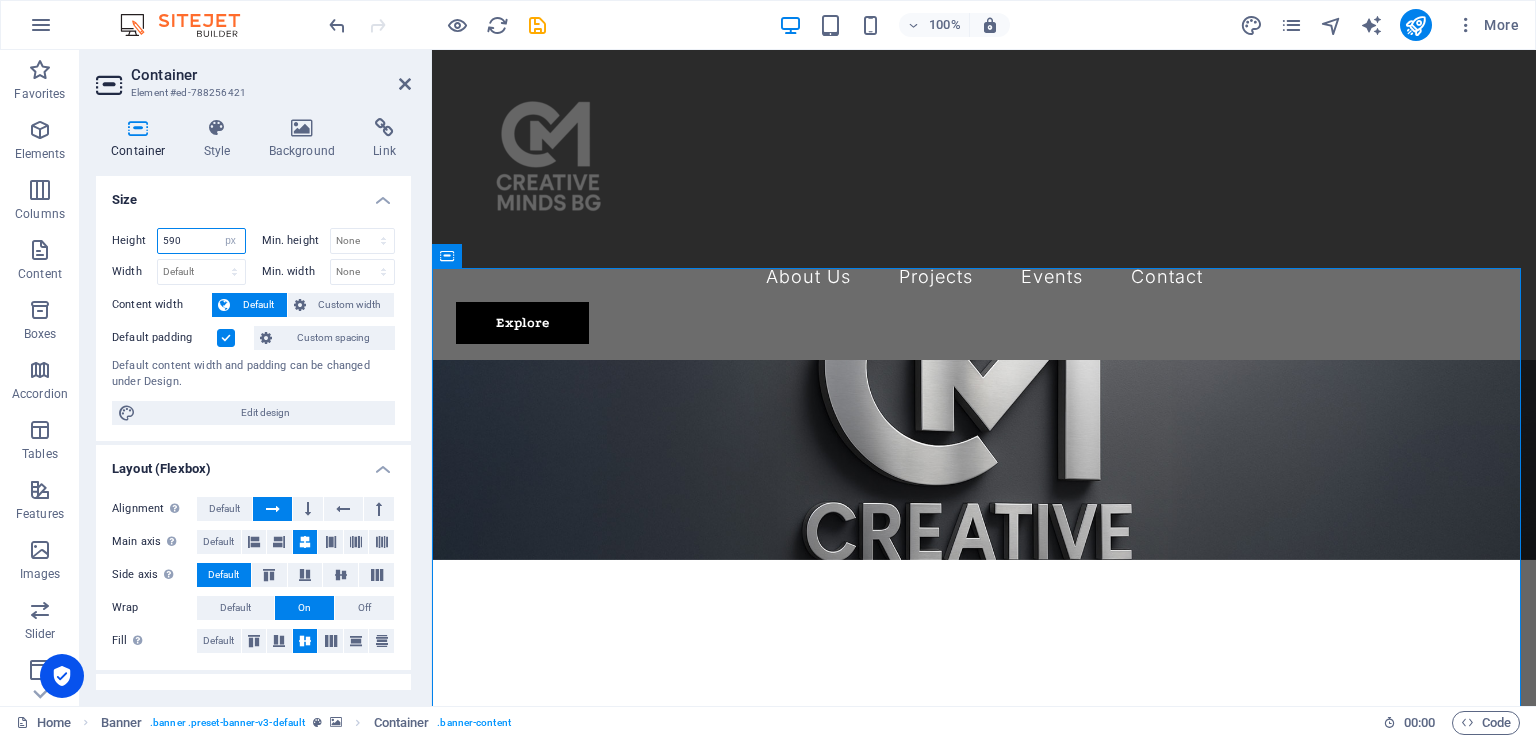 click on "590" at bounding box center [201, 241] 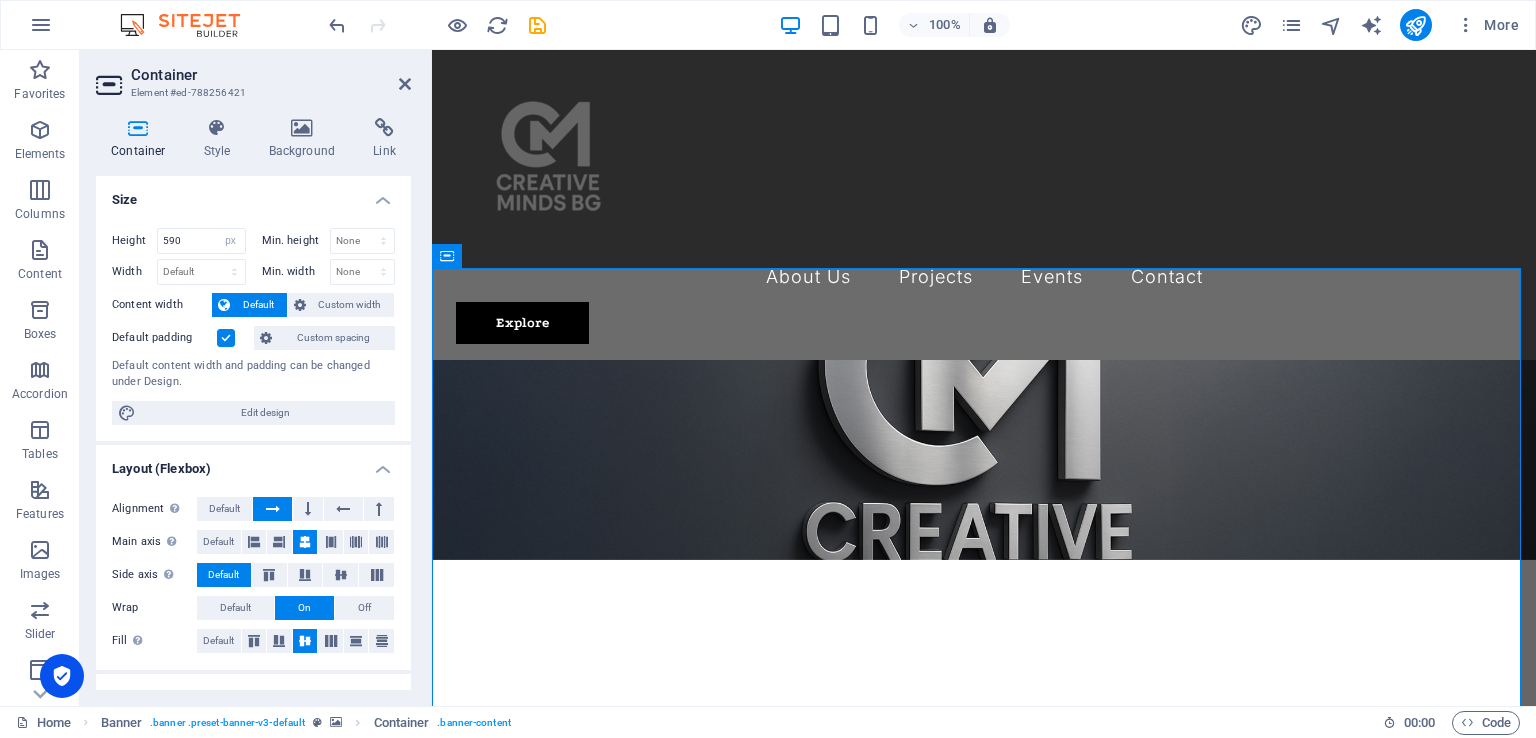 click at bounding box center (417, 25) 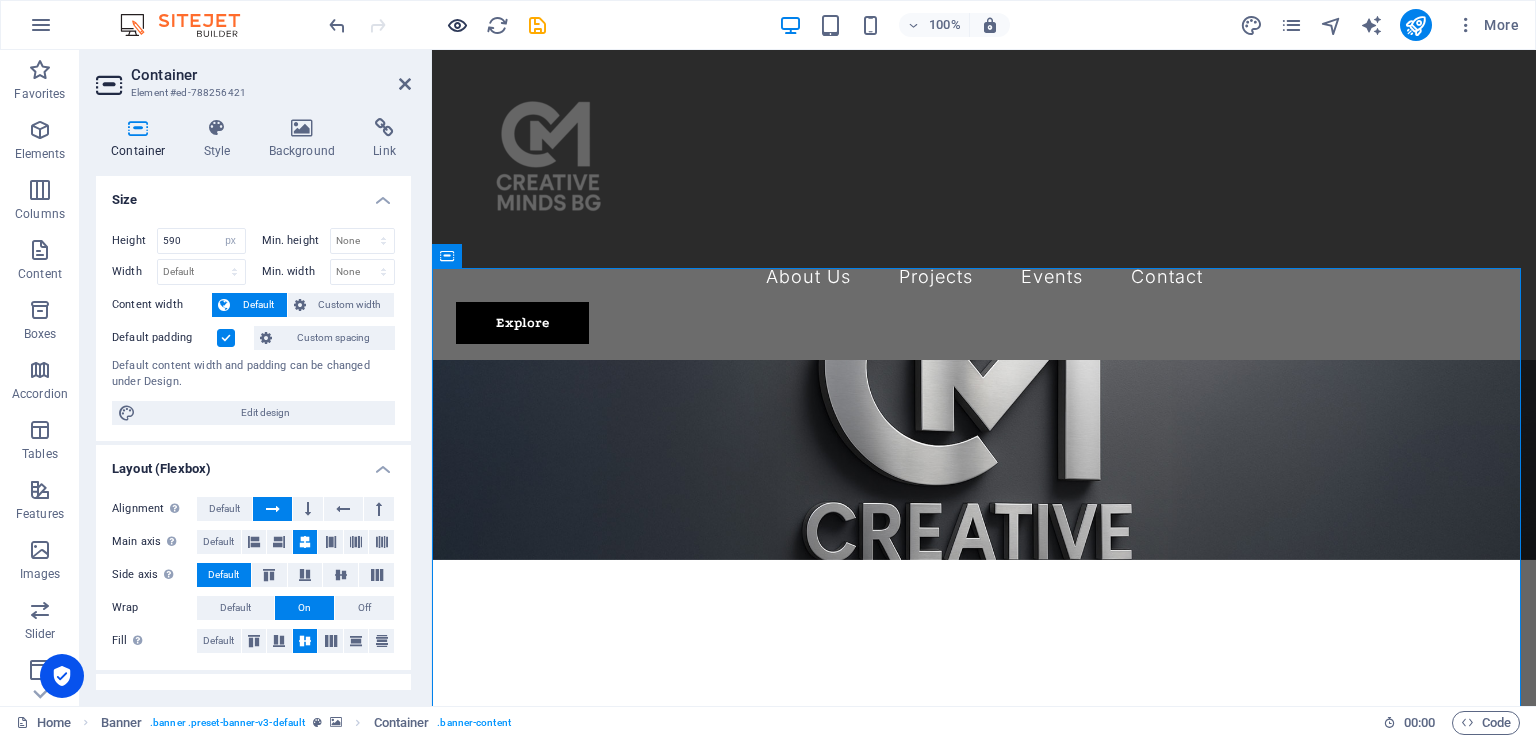 click at bounding box center (457, 25) 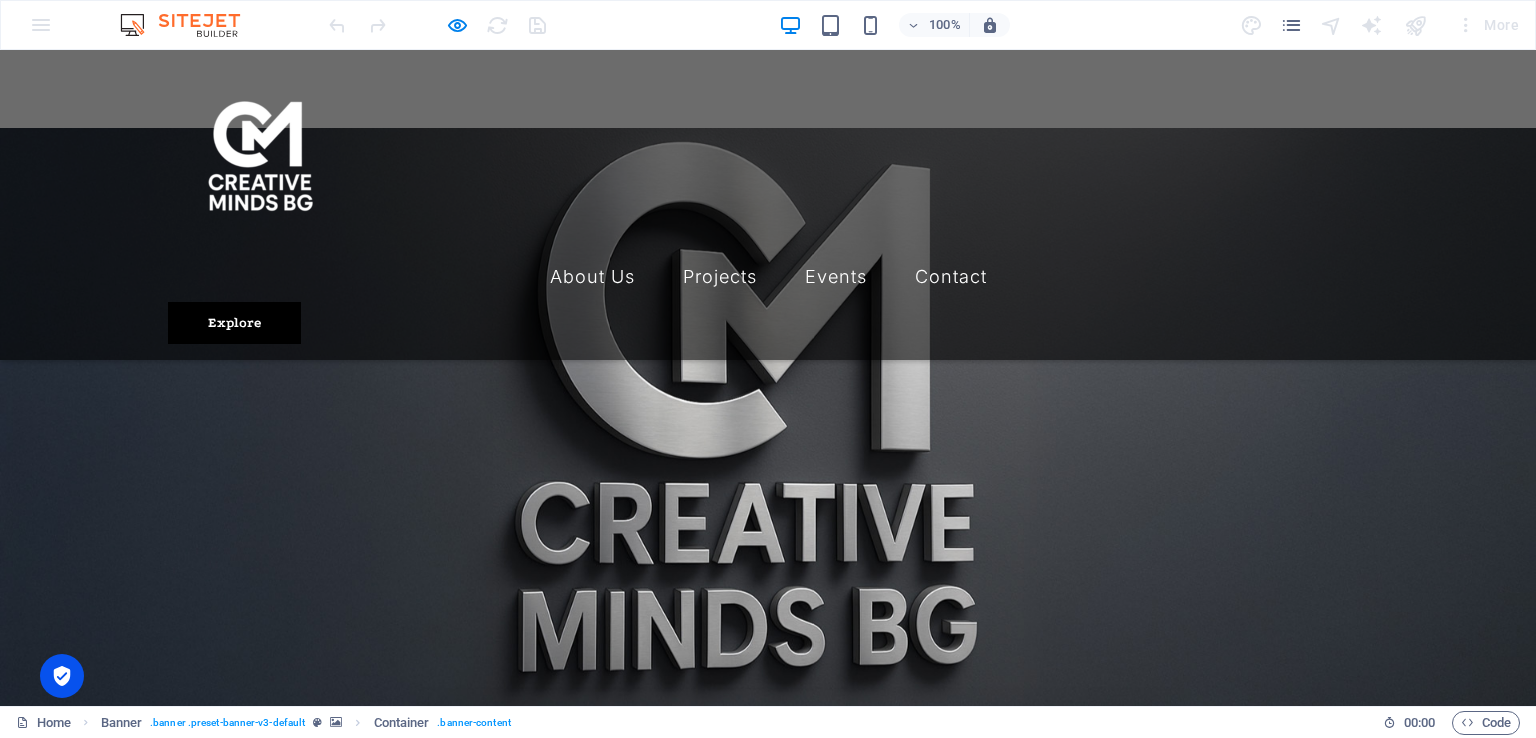 scroll, scrollTop: 0, scrollLeft: 0, axis: both 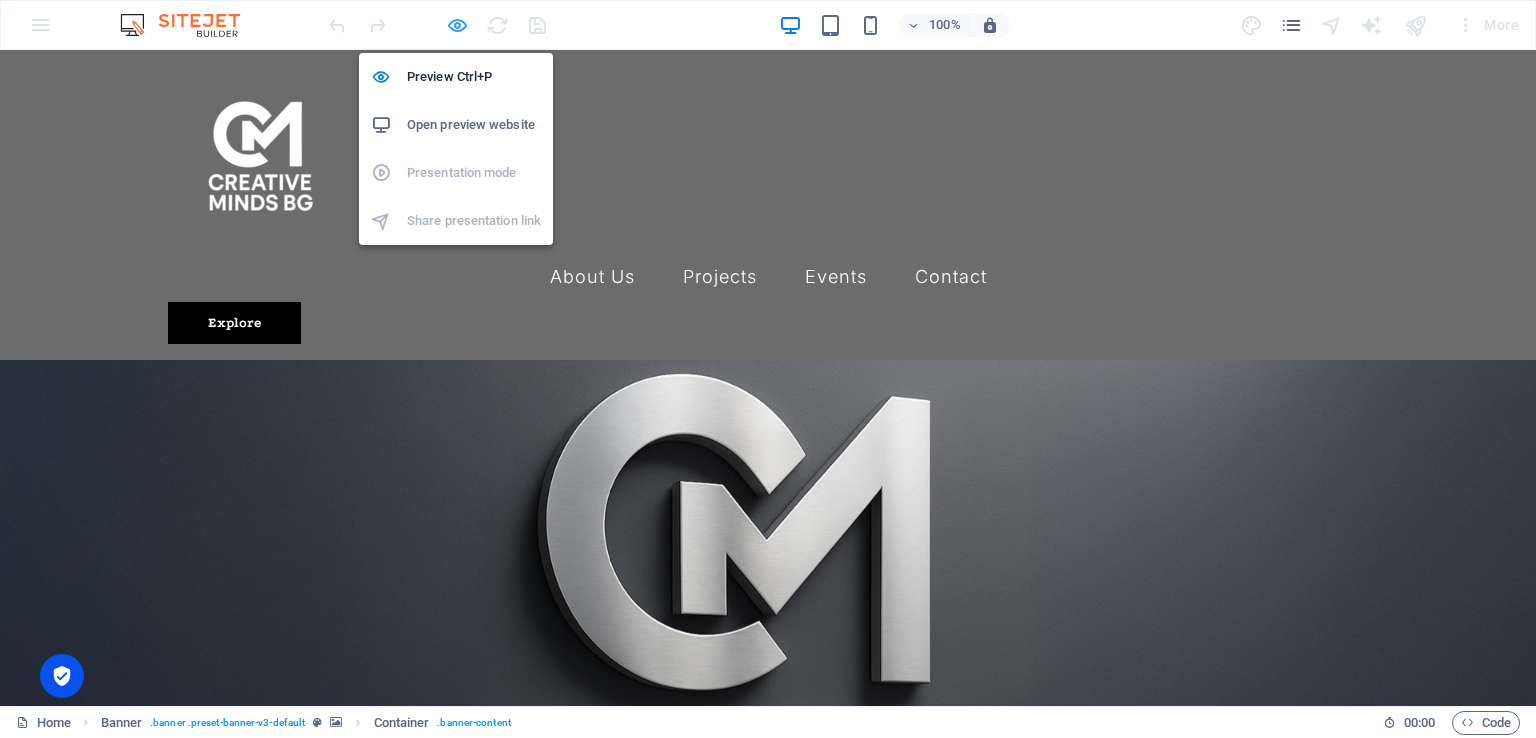 click at bounding box center (457, 25) 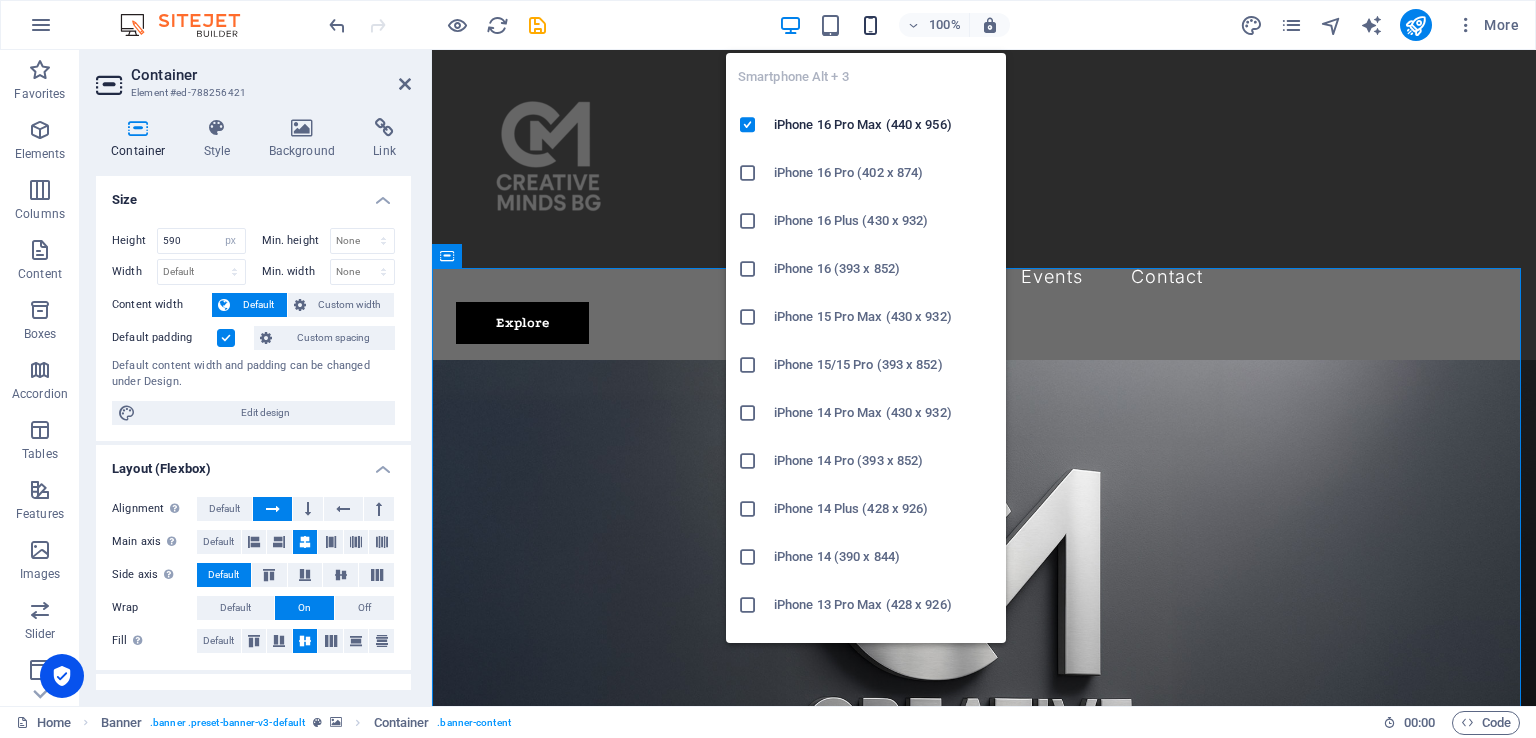 click at bounding box center (870, 25) 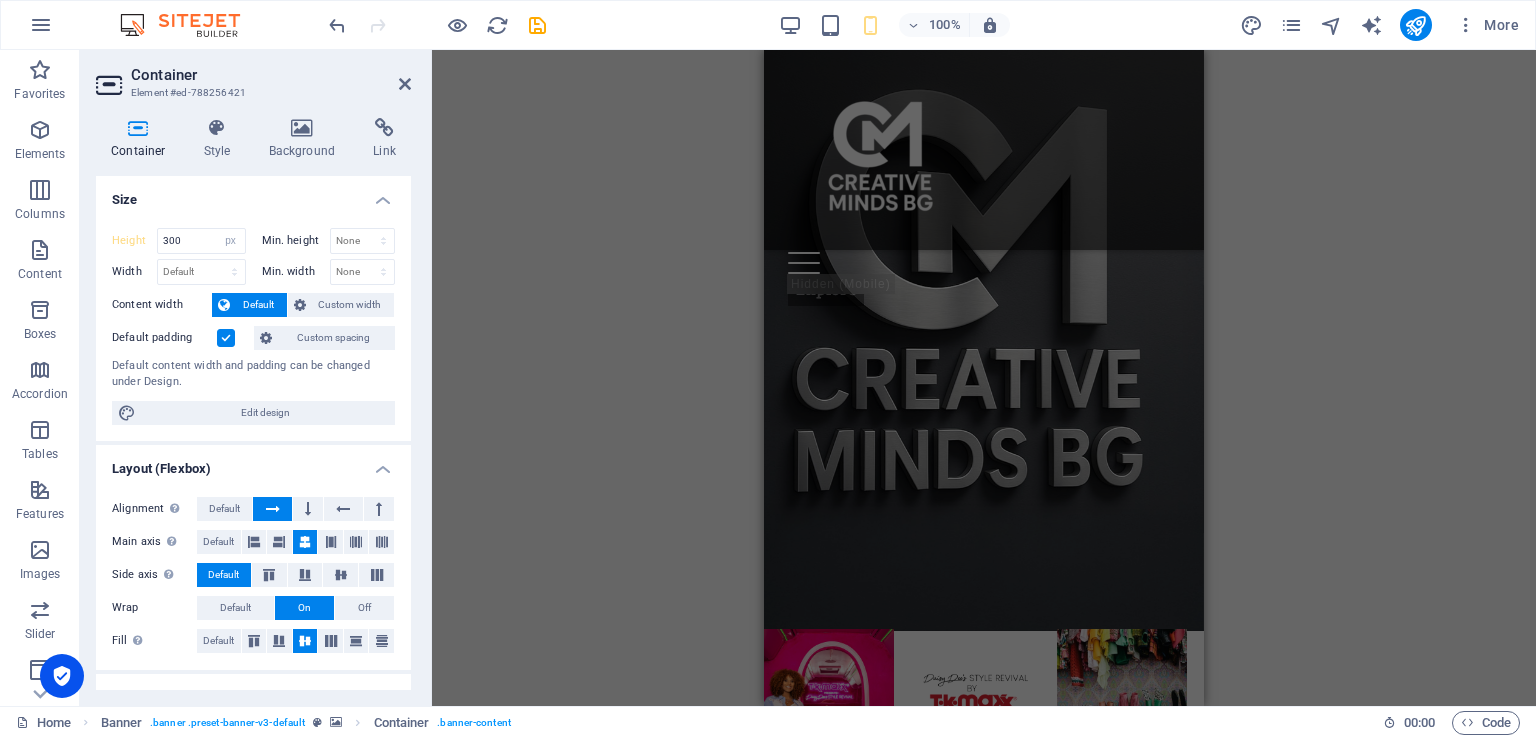 scroll, scrollTop: 0, scrollLeft: 0, axis: both 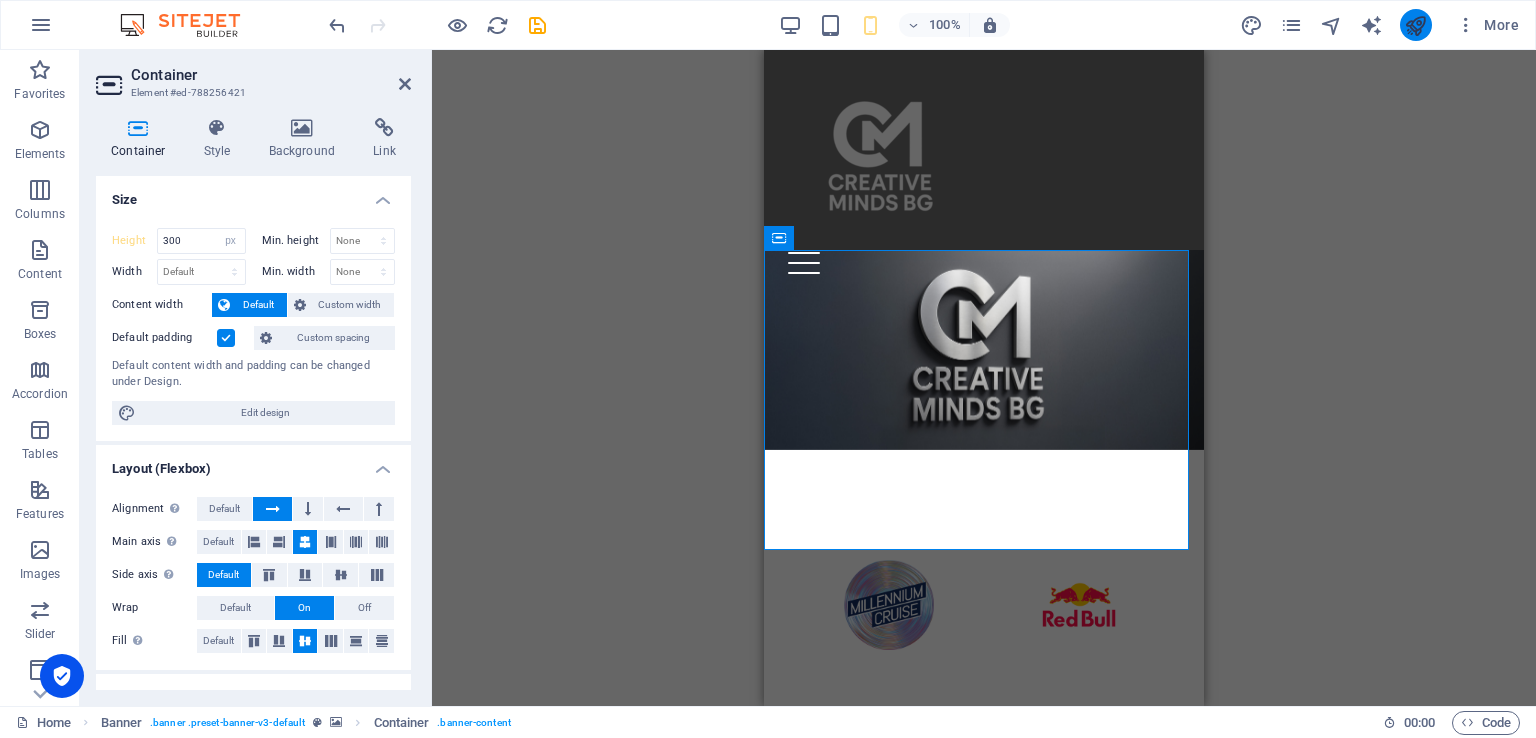 click at bounding box center [1415, 25] 